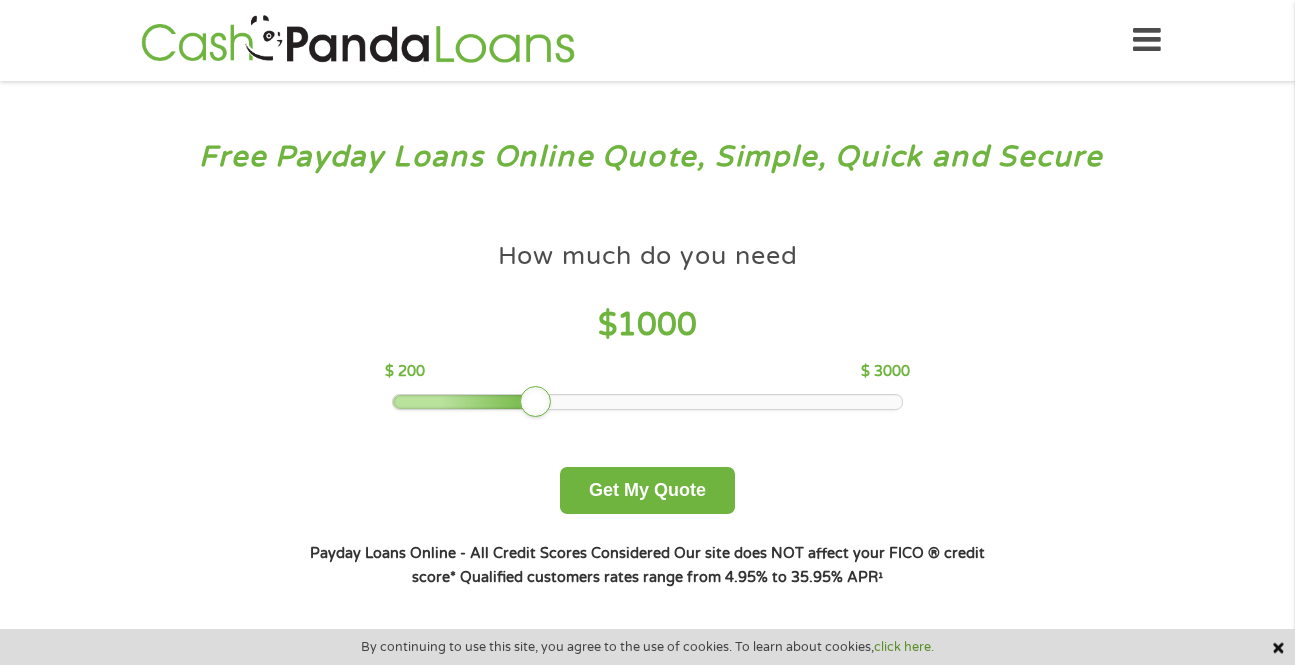 scroll, scrollTop: 0, scrollLeft: 0, axis: both 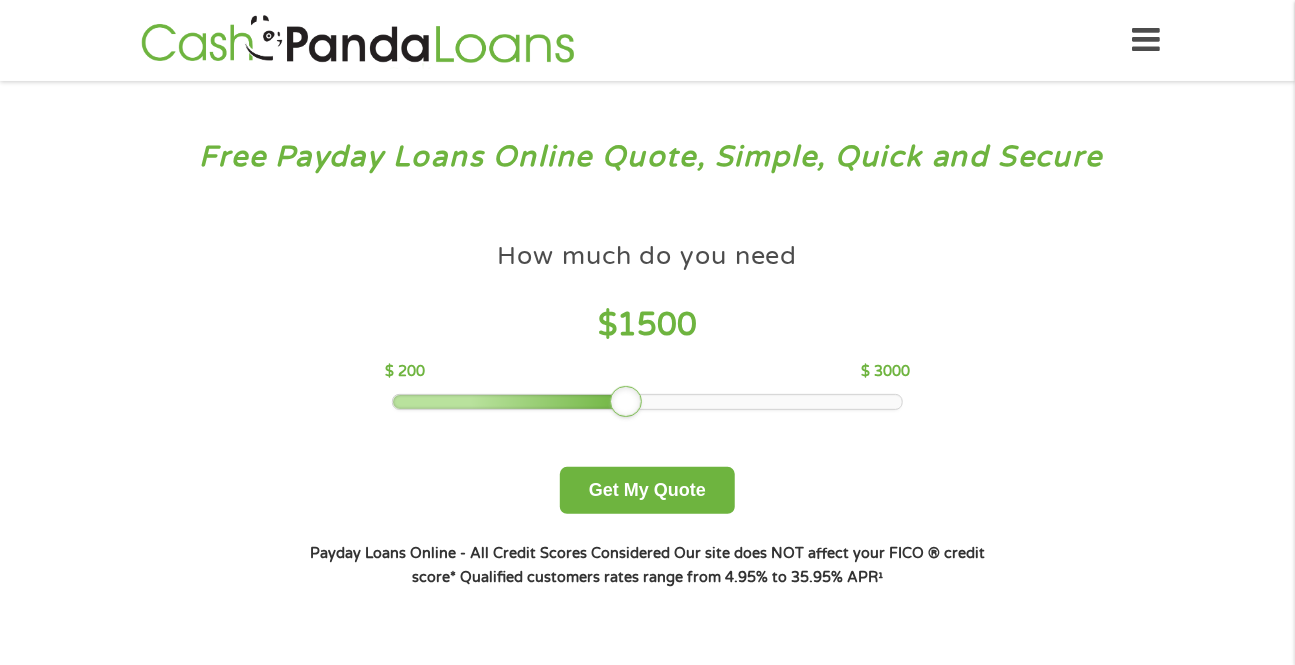 drag, startPoint x: 547, startPoint y: 397, endPoint x: 631, endPoint y: 399, distance: 84.0238 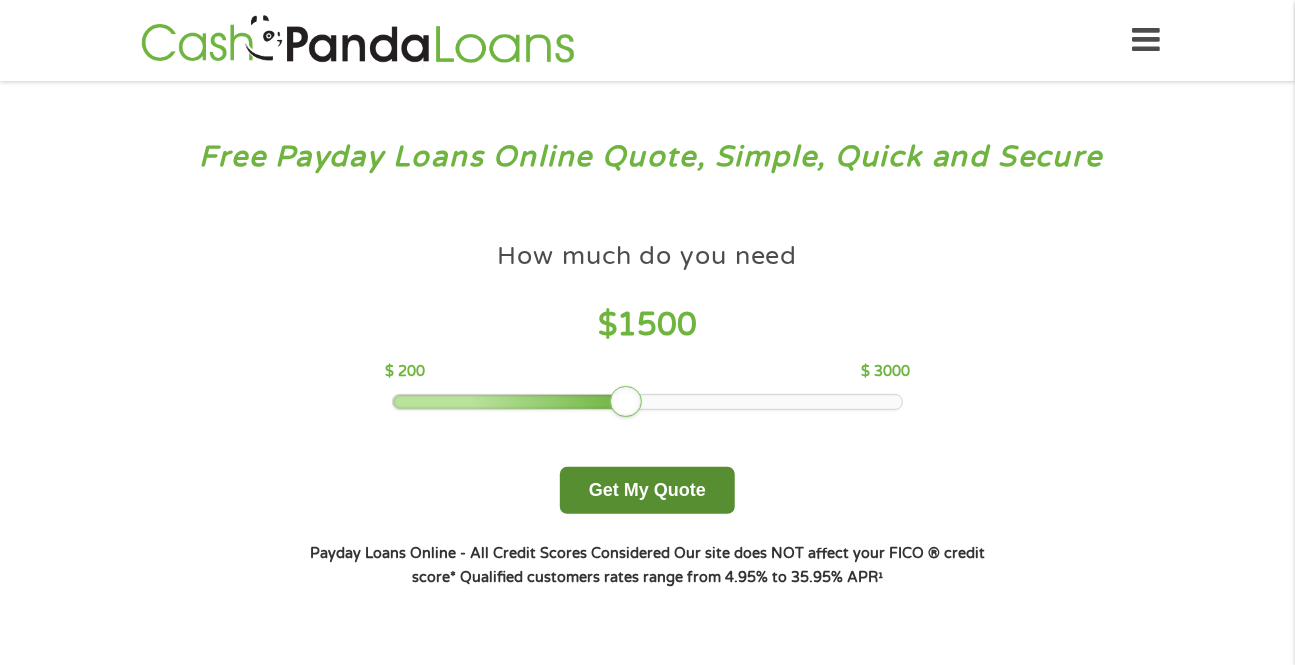 click on "Get My Quote" at bounding box center (647, 490) 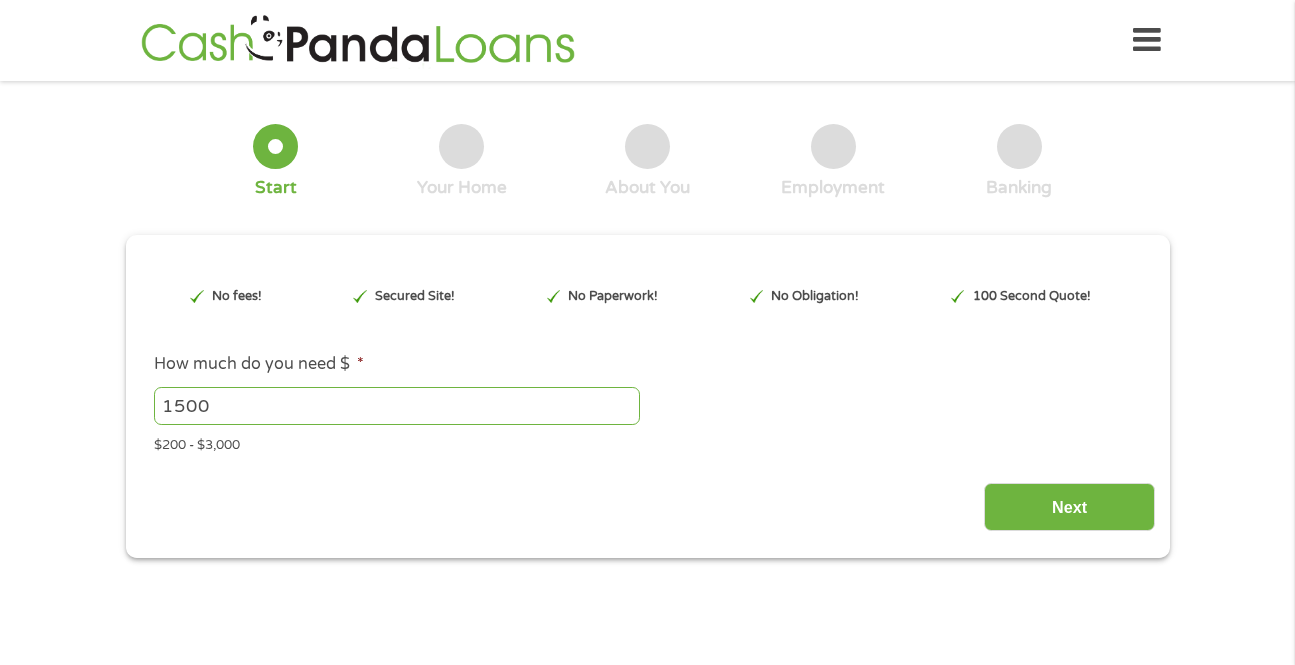 type on "EAIaIQobChMIxLvfvvvGjgMV8kP_AR37WQ5XEAAYAyAAEgKuOPD_BwE" 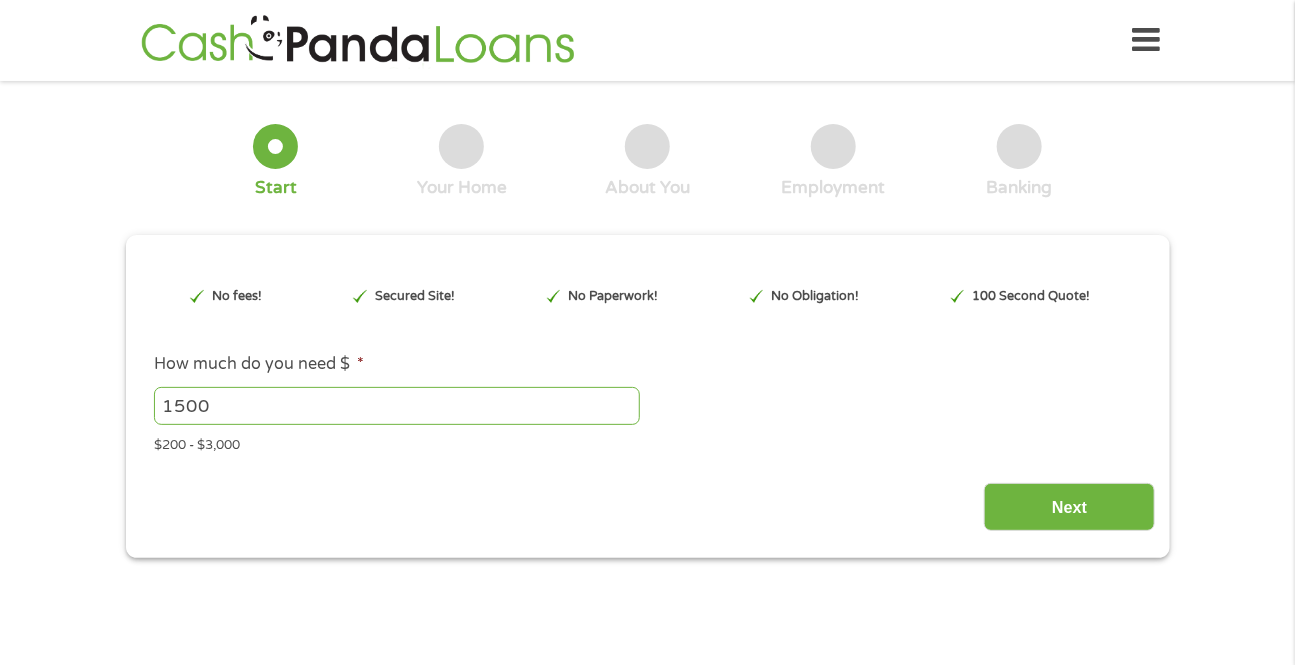 scroll, scrollTop: 0, scrollLeft: 0, axis: both 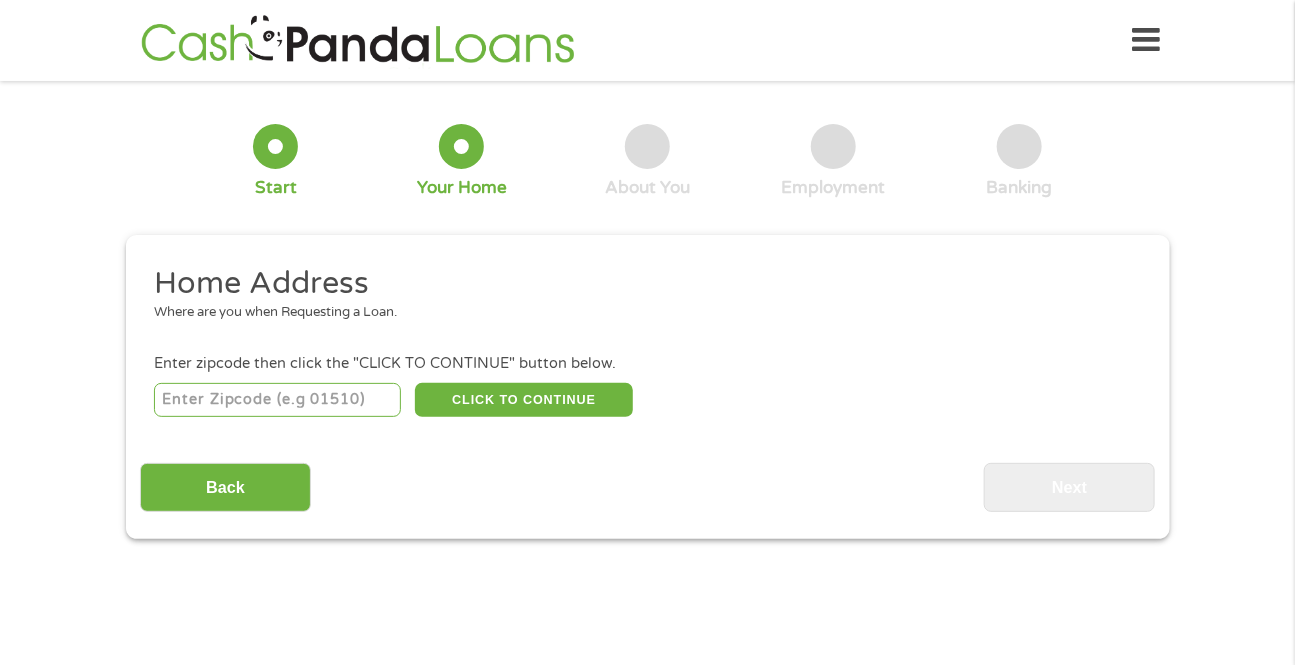 click at bounding box center (277, 400) 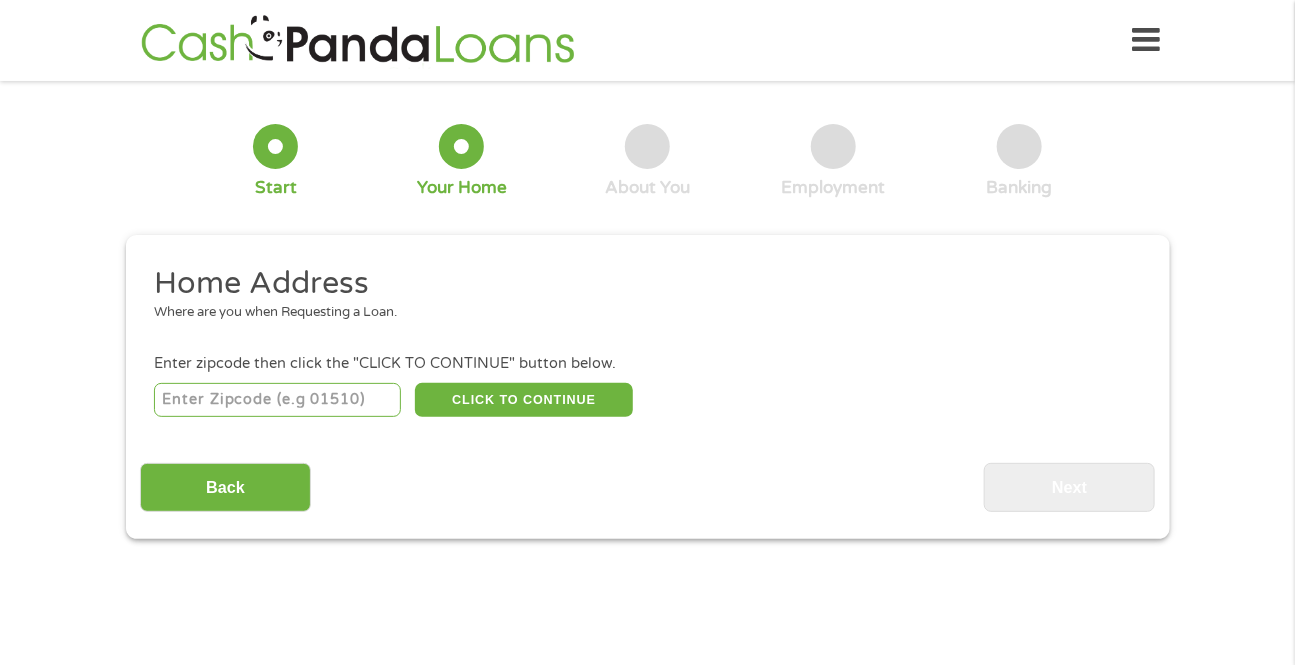 type on "28518" 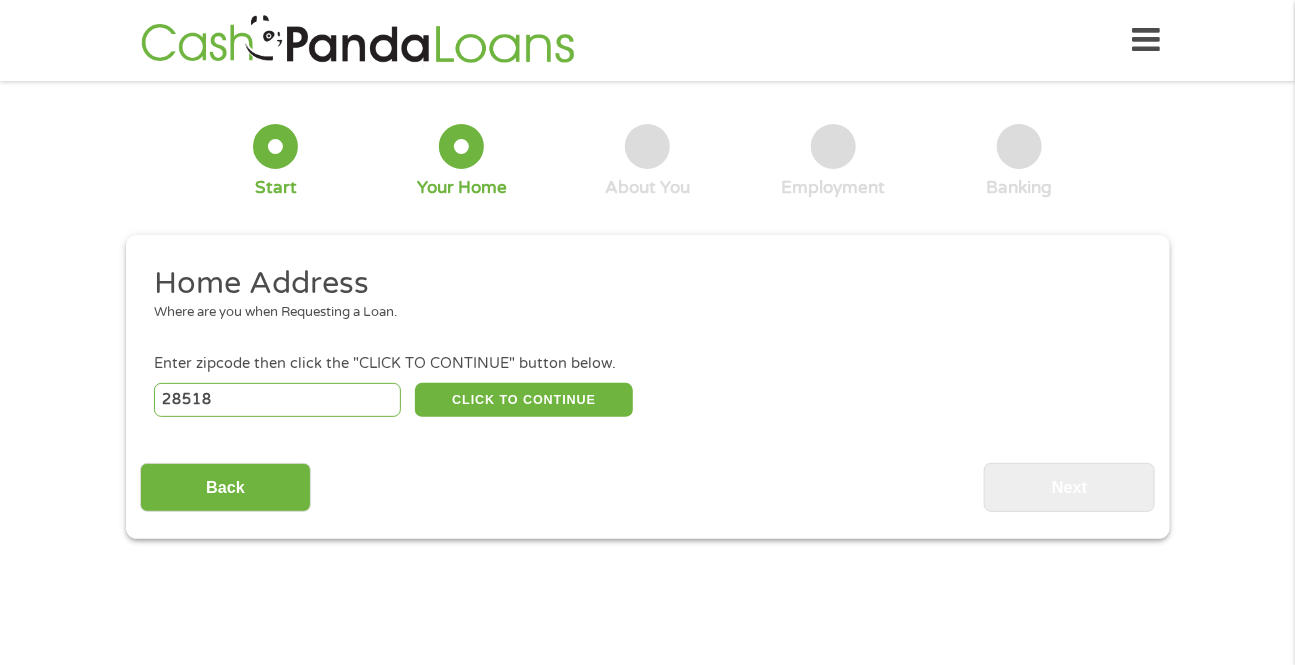 select on "North Carolina" 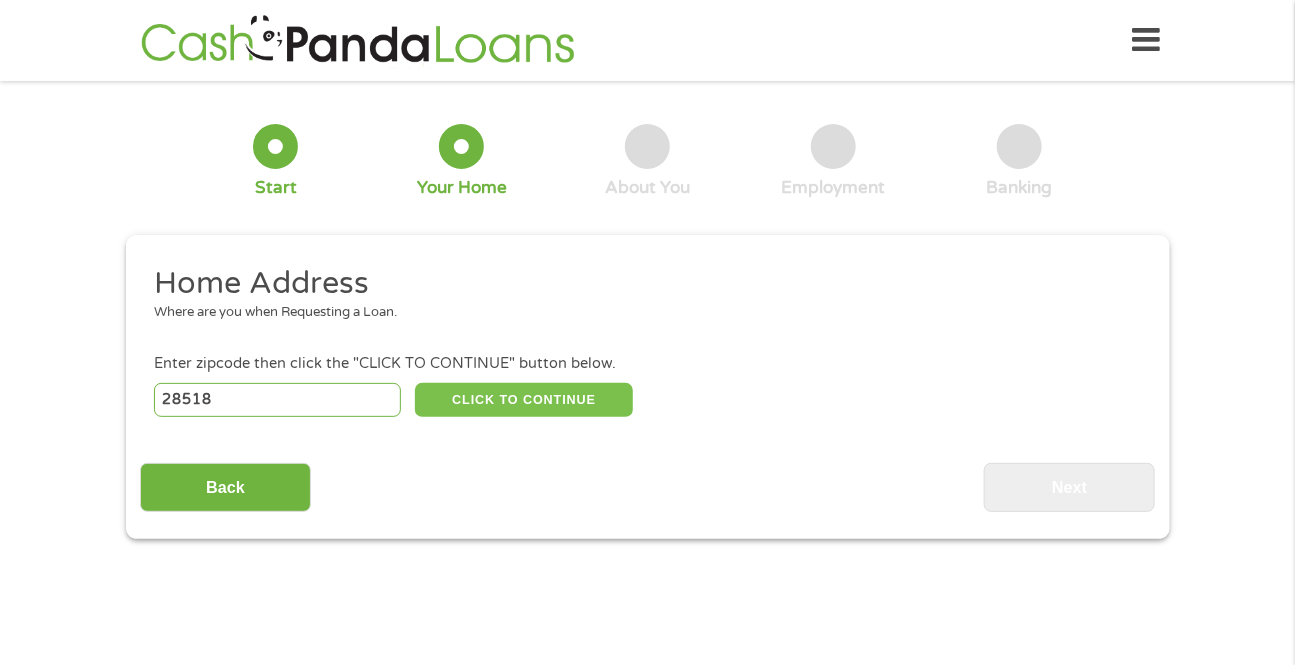 click on "CLICK TO CONTINUE" at bounding box center (524, 400) 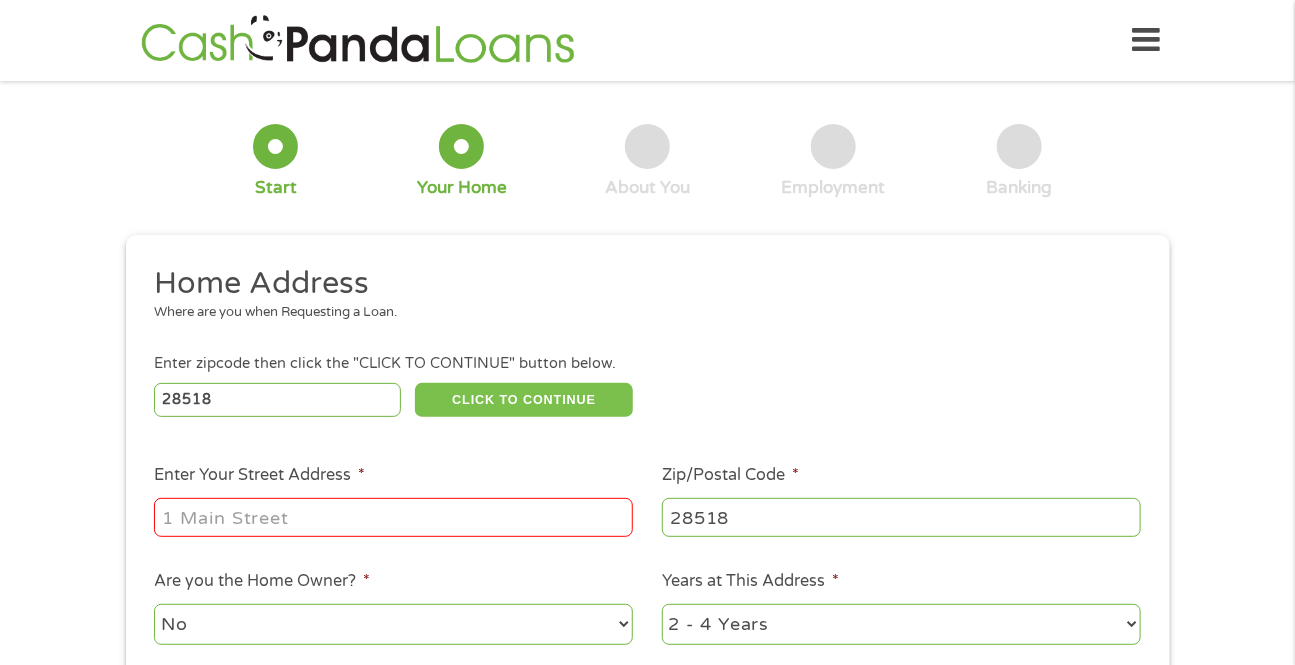 type 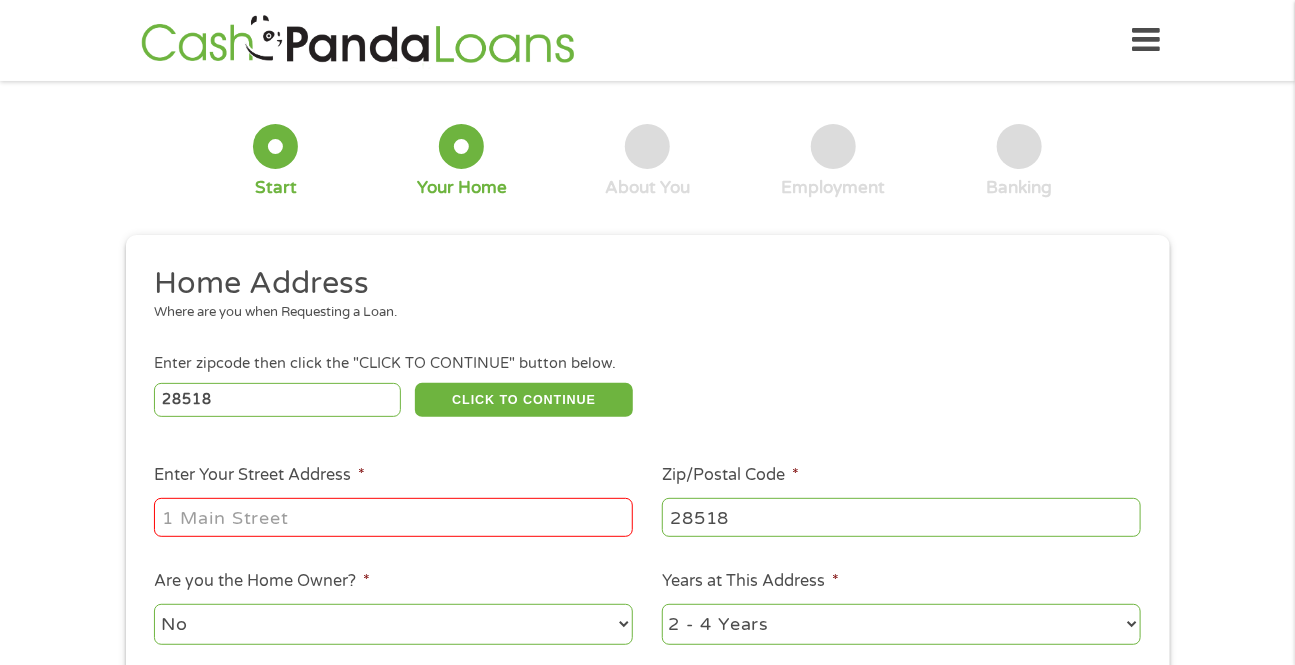 click at bounding box center (393, 518) 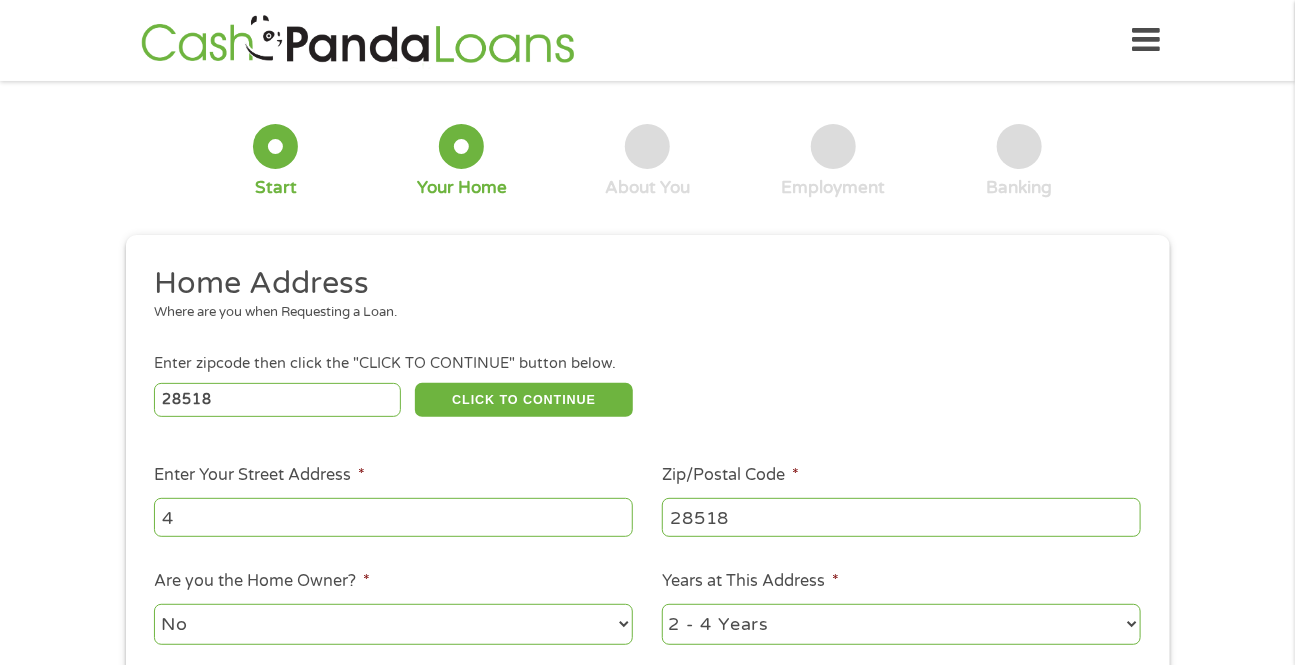 type on "444 Joe Hop Williams Rd" 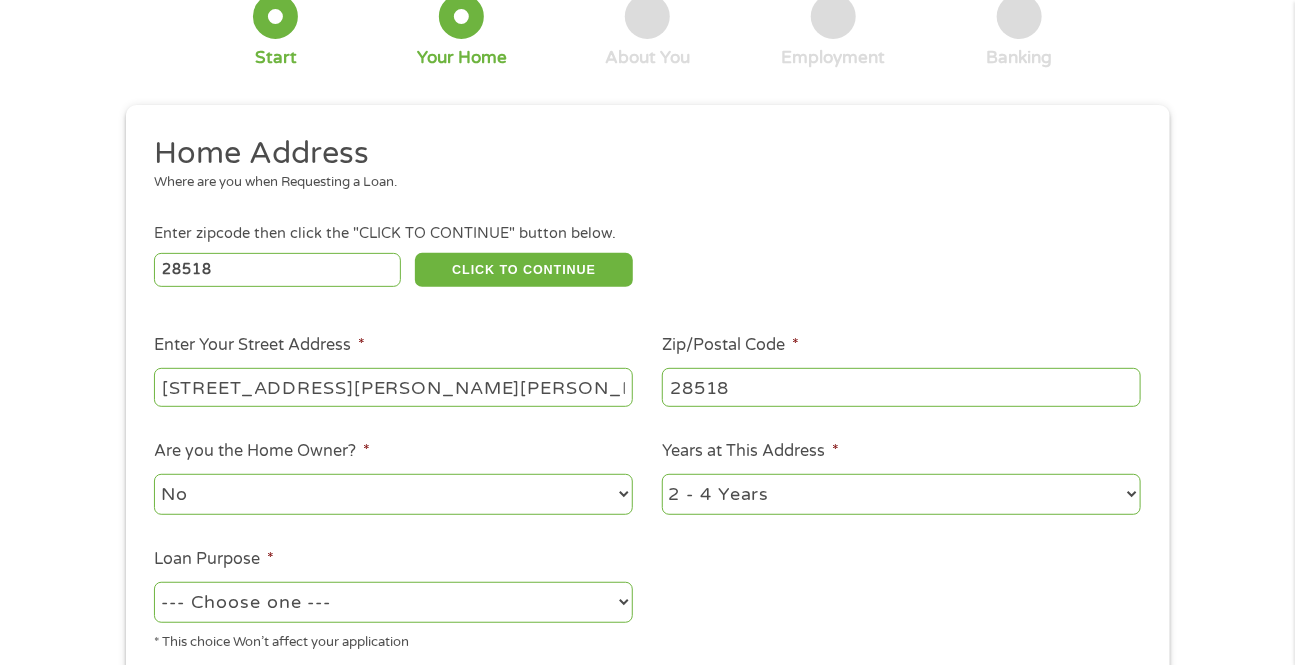 scroll, scrollTop: 181, scrollLeft: 0, axis: vertical 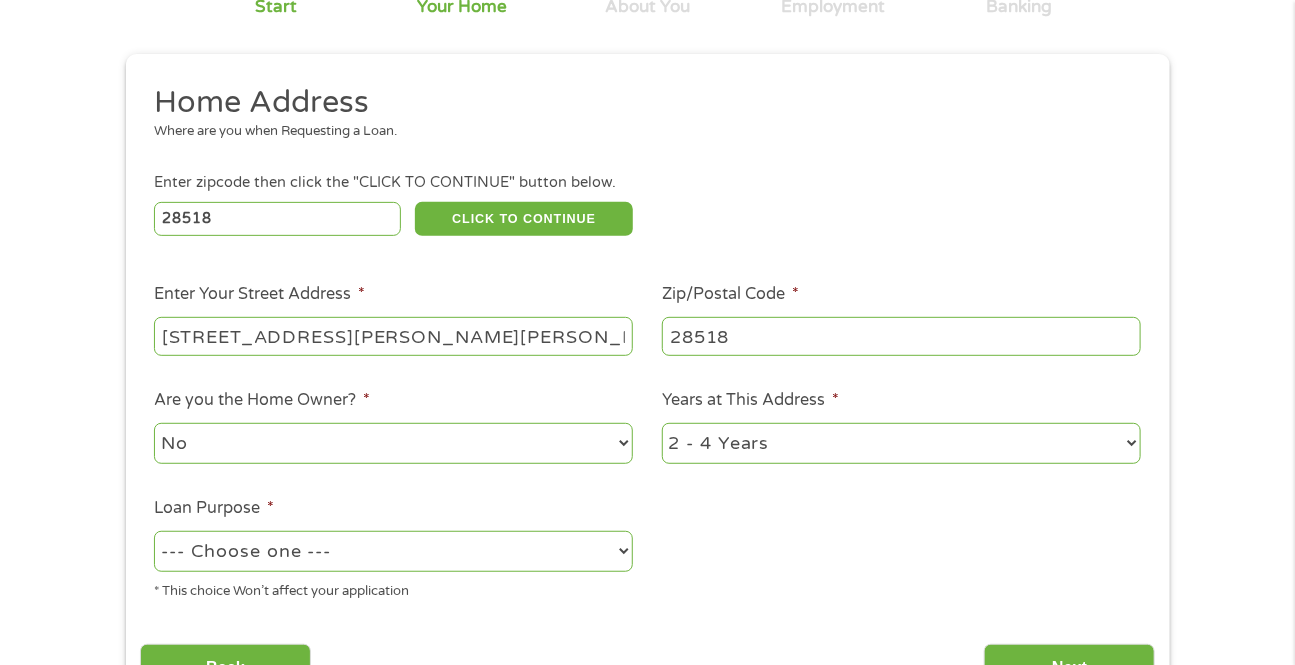 click on "No Yes" at bounding box center (393, 443) 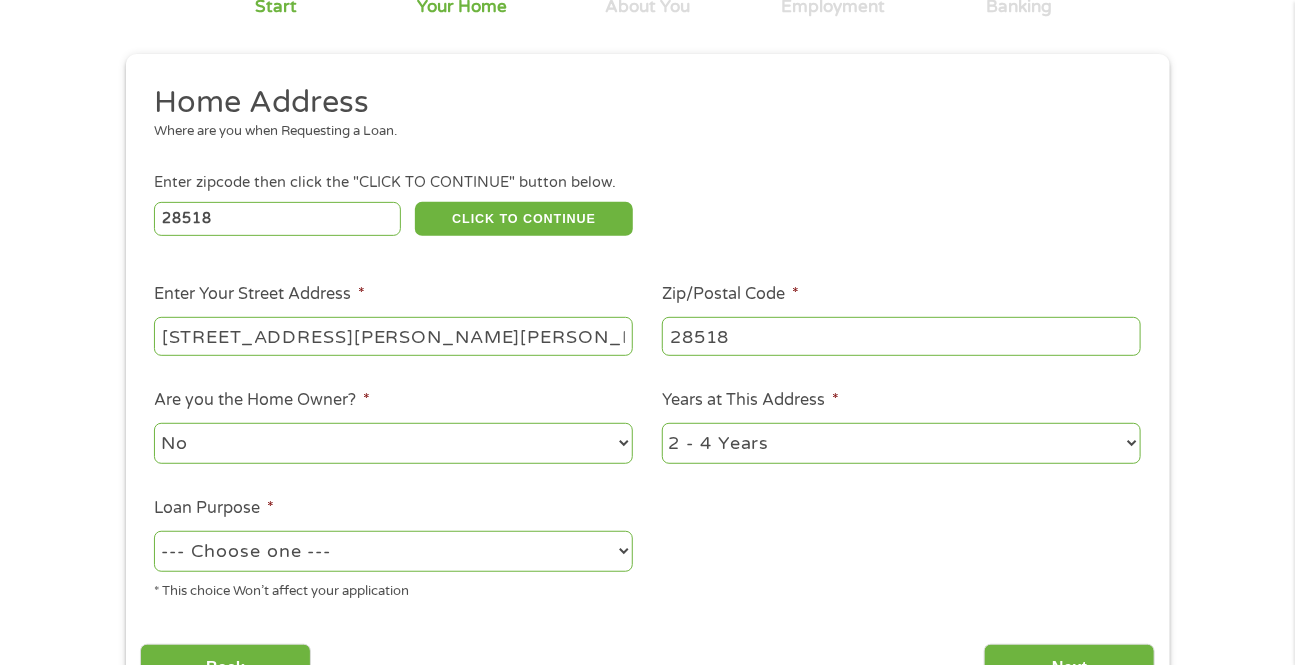 select on "yes" 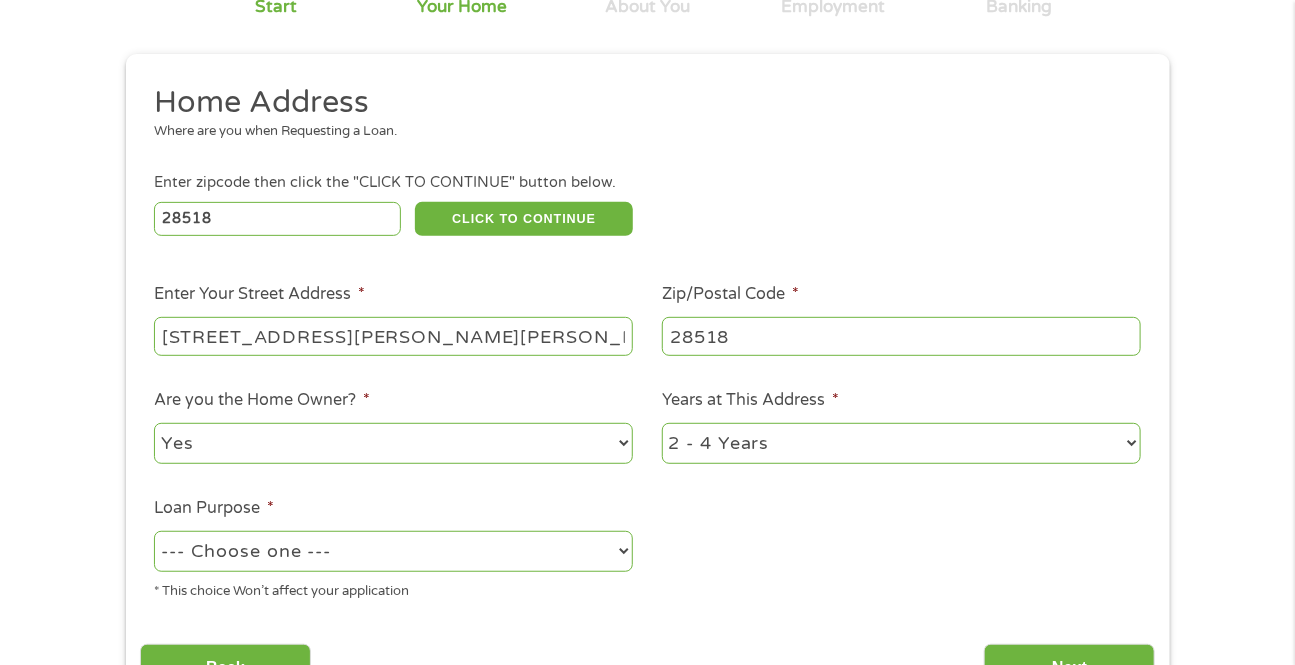 click on "No Yes" at bounding box center [393, 443] 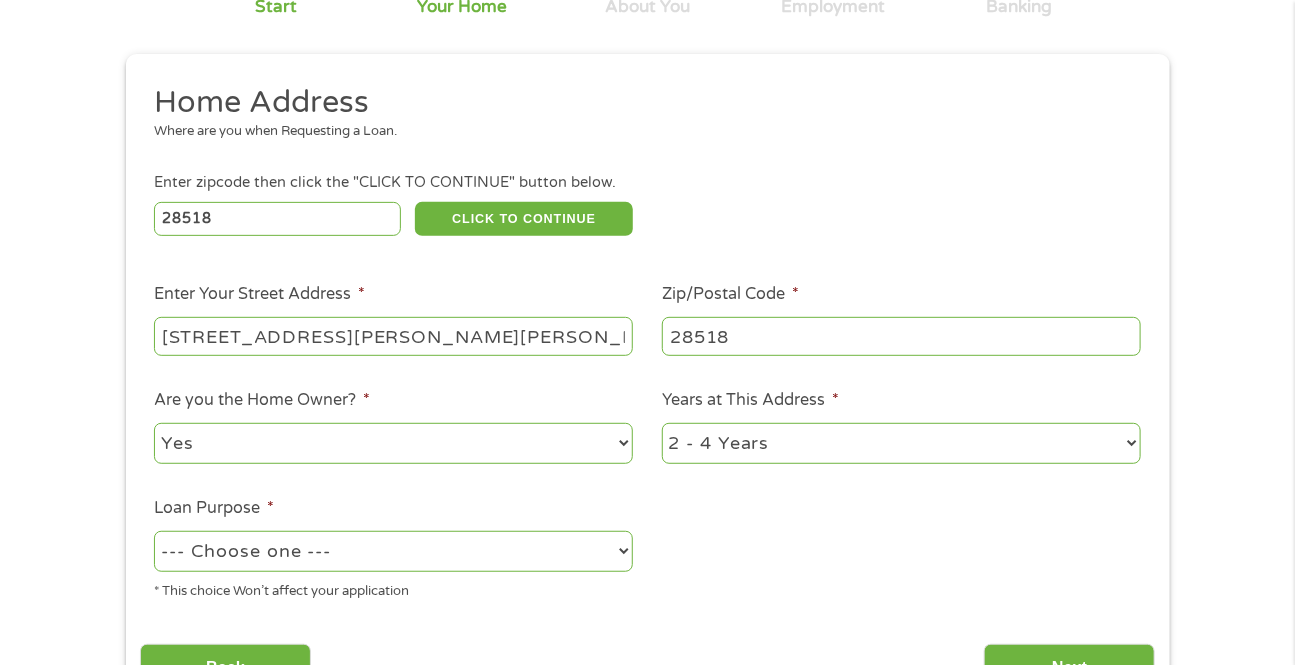 select on "60months" 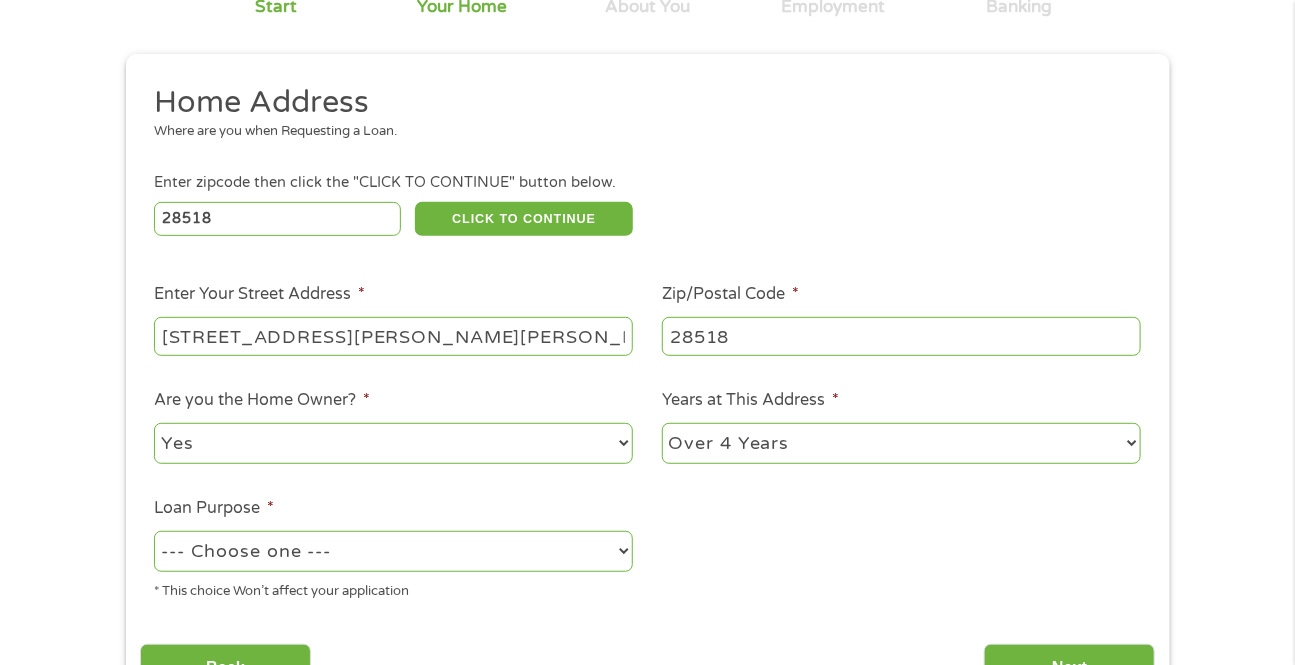 click on "1 Year or less 1 - 2 Years 2 - 4 Years Over 4 Years" at bounding box center [901, 443] 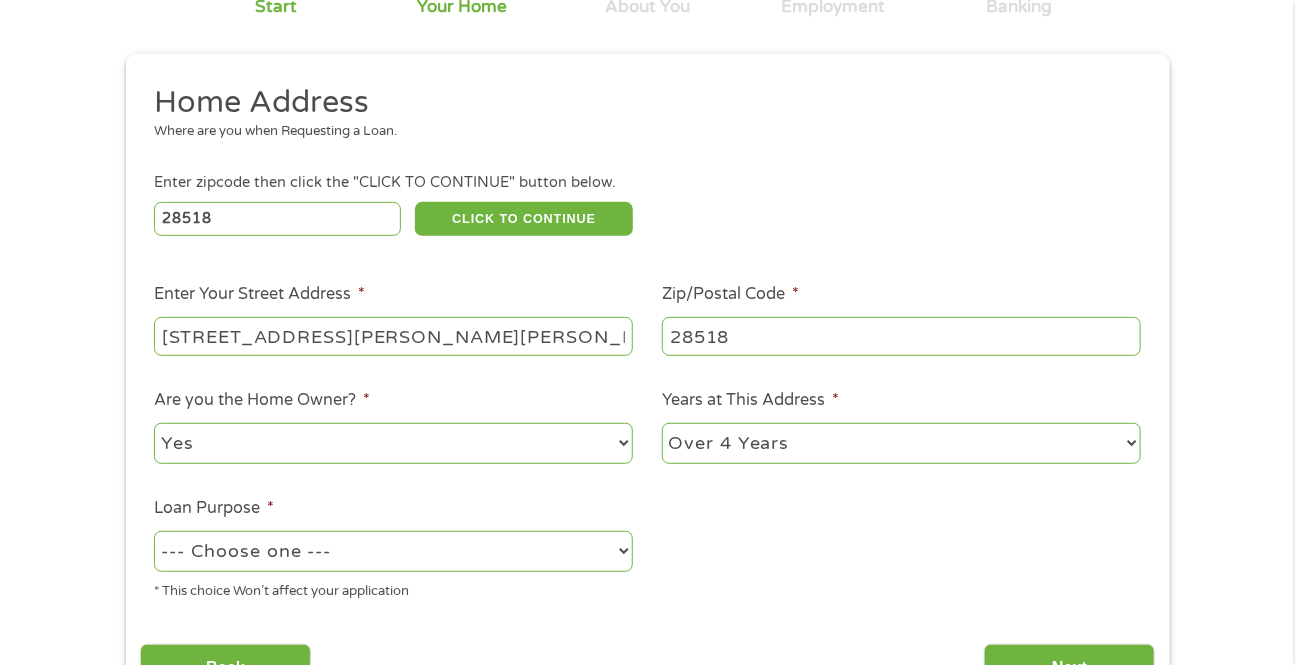 click on "--- Choose one --- Pay Bills Debt Consolidation Home Improvement Major Purchase Car Loan Short Term Cash Medical Expenses Other" at bounding box center [393, 551] 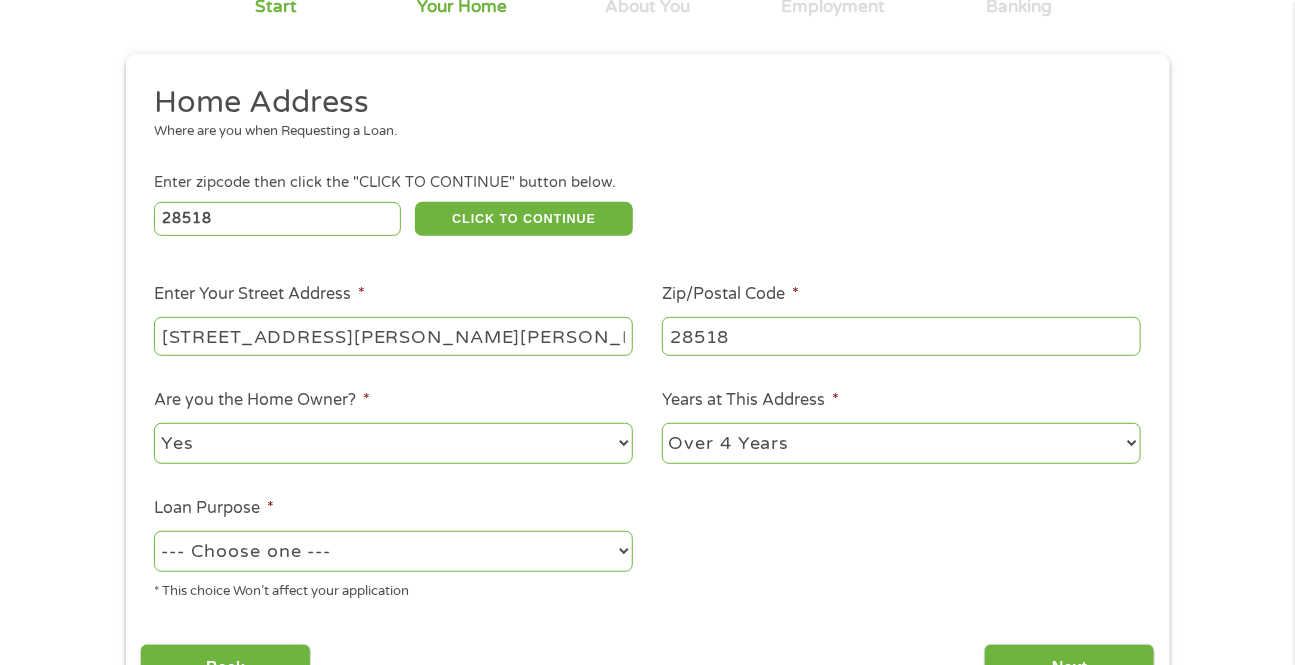 select on "shorttermcash" 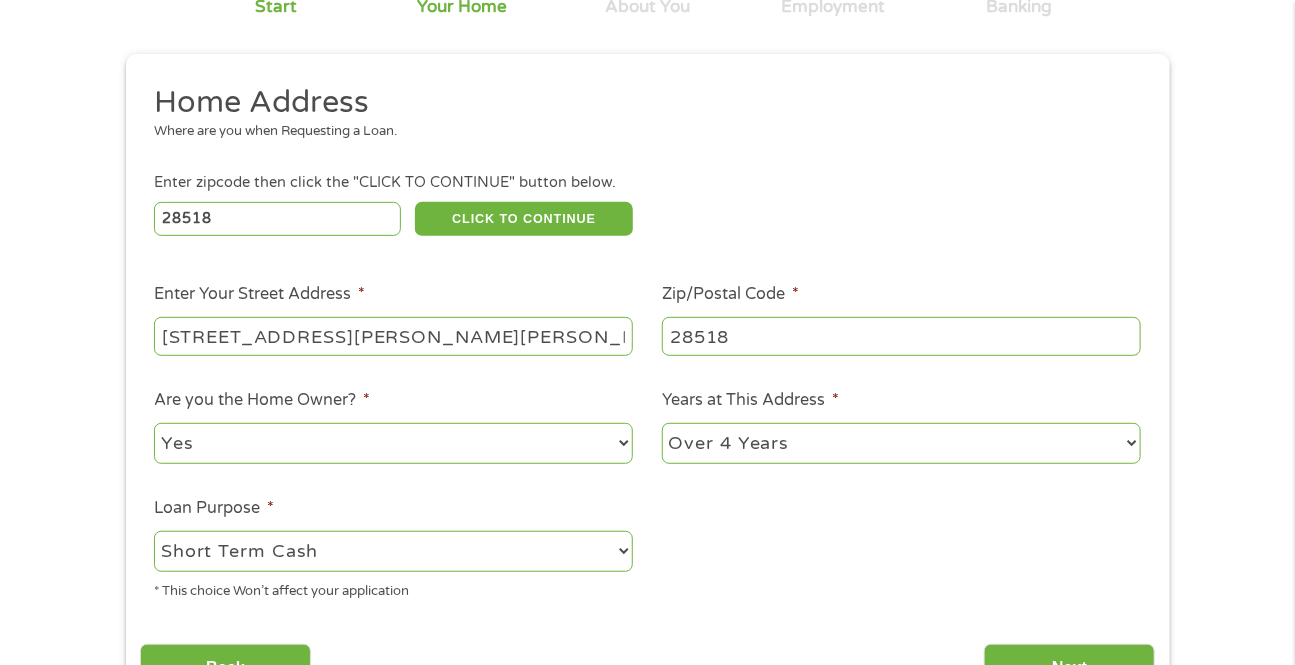 click on "--- Choose one --- Pay Bills Debt Consolidation Home Improvement Major Purchase Car Loan Short Term Cash Medical Expenses Other" at bounding box center (393, 551) 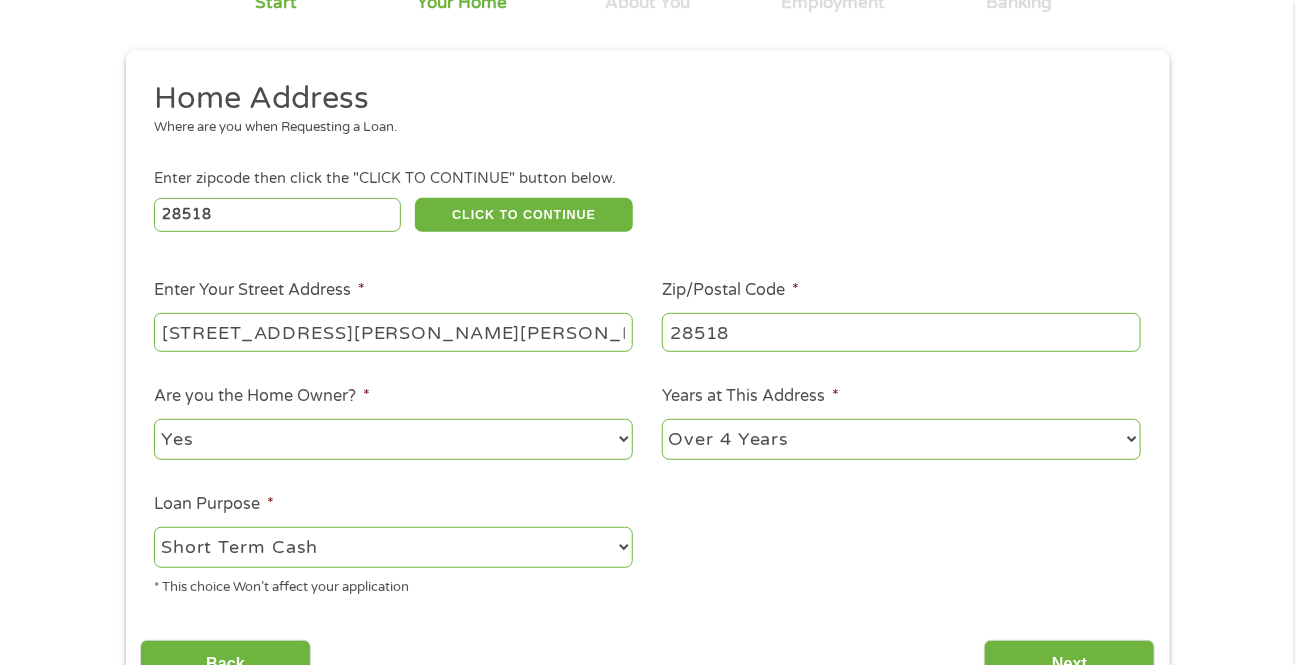 scroll, scrollTop: 181, scrollLeft: 0, axis: vertical 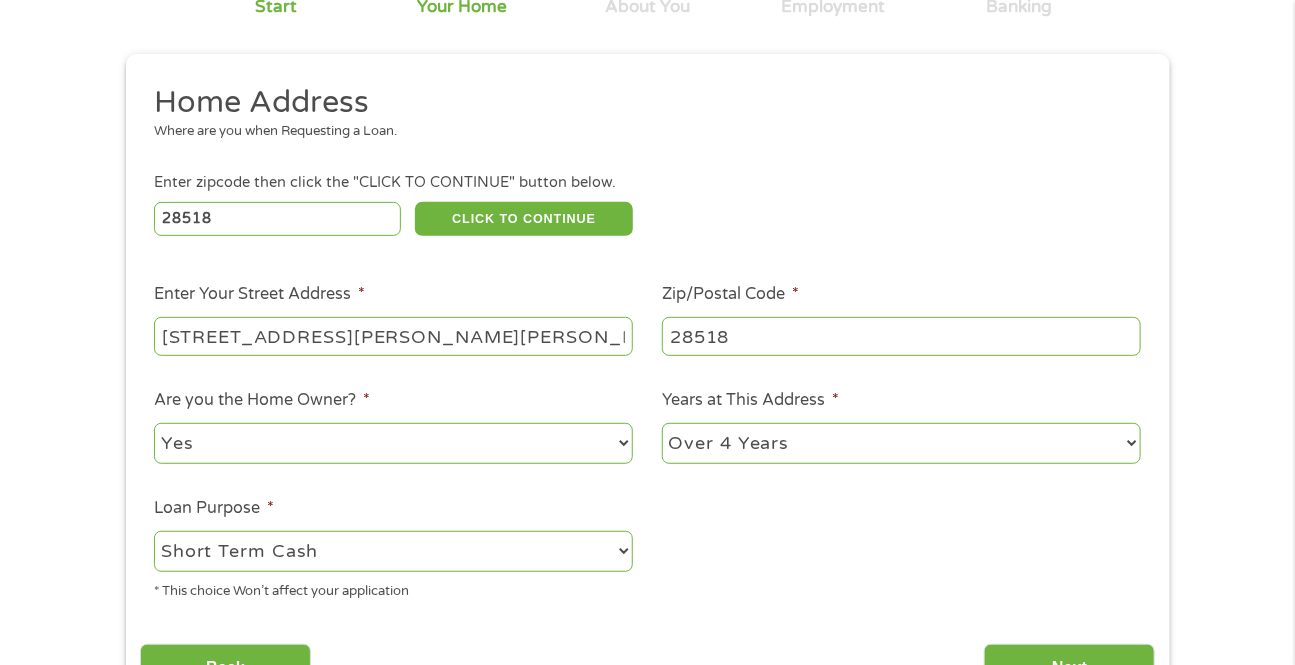 click on "No Yes" at bounding box center [393, 443] 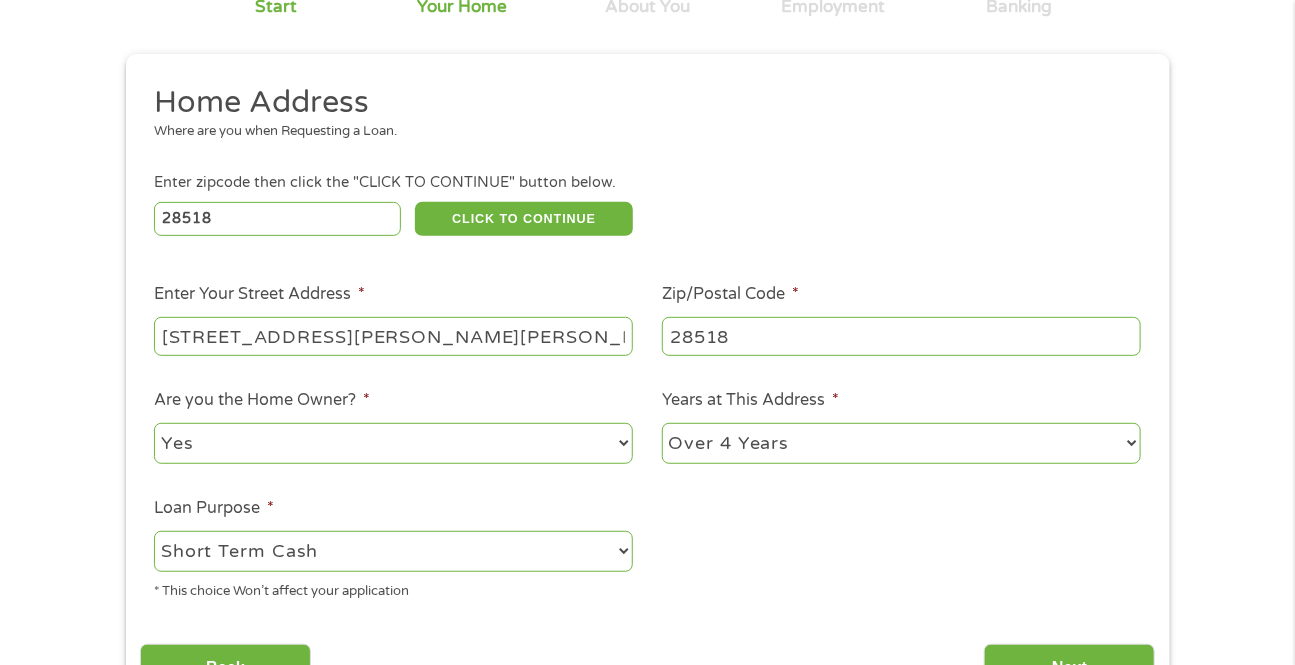 select on "no" 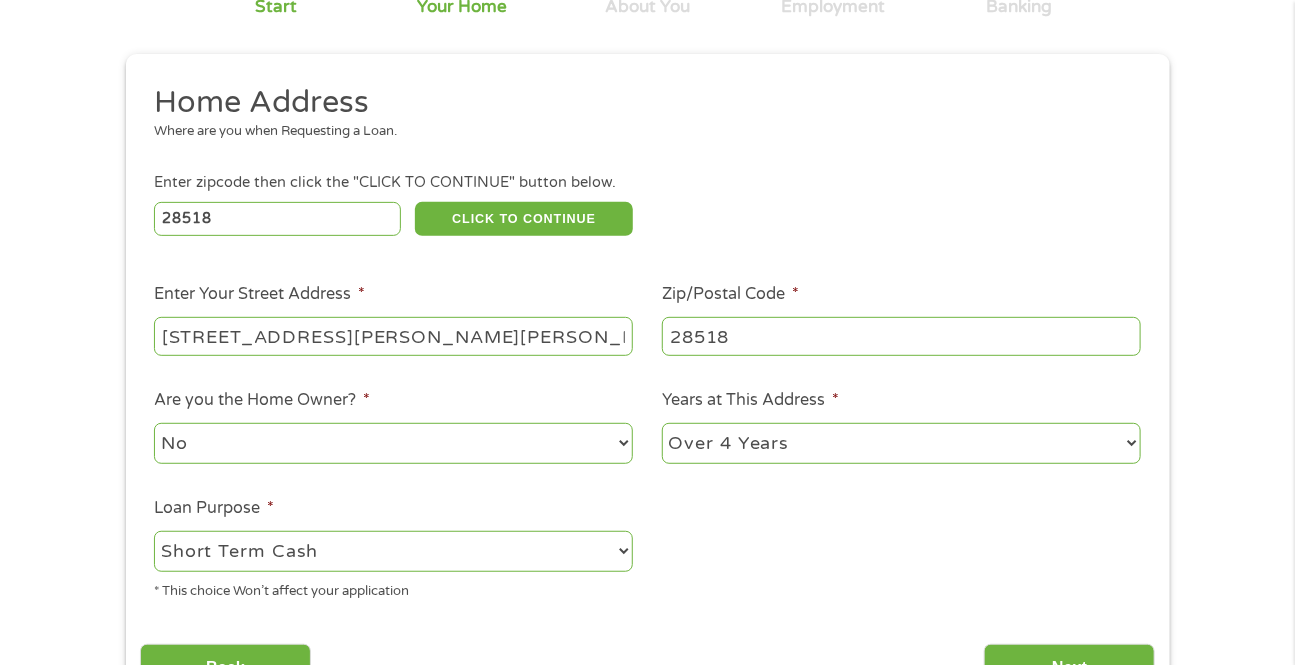 click on "No Yes" at bounding box center (393, 443) 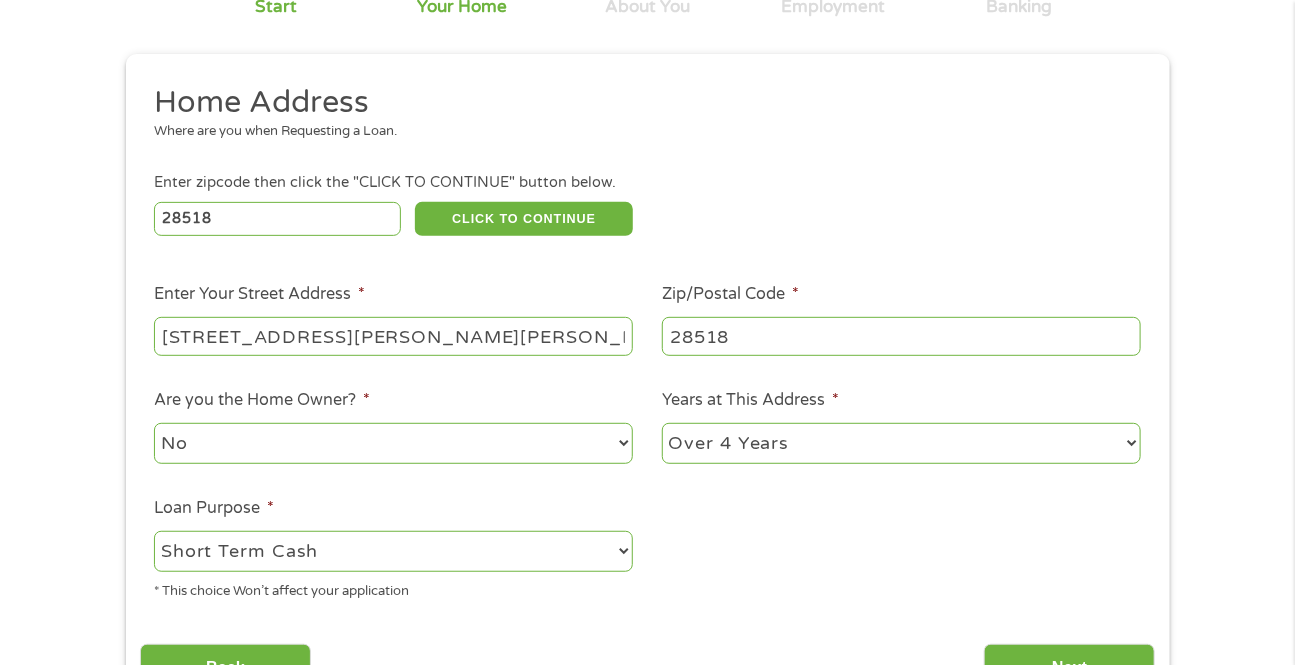 click on "1 Year or less 1 - 2 Years 2 - 4 Years Over 4 Years" at bounding box center (901, 443) 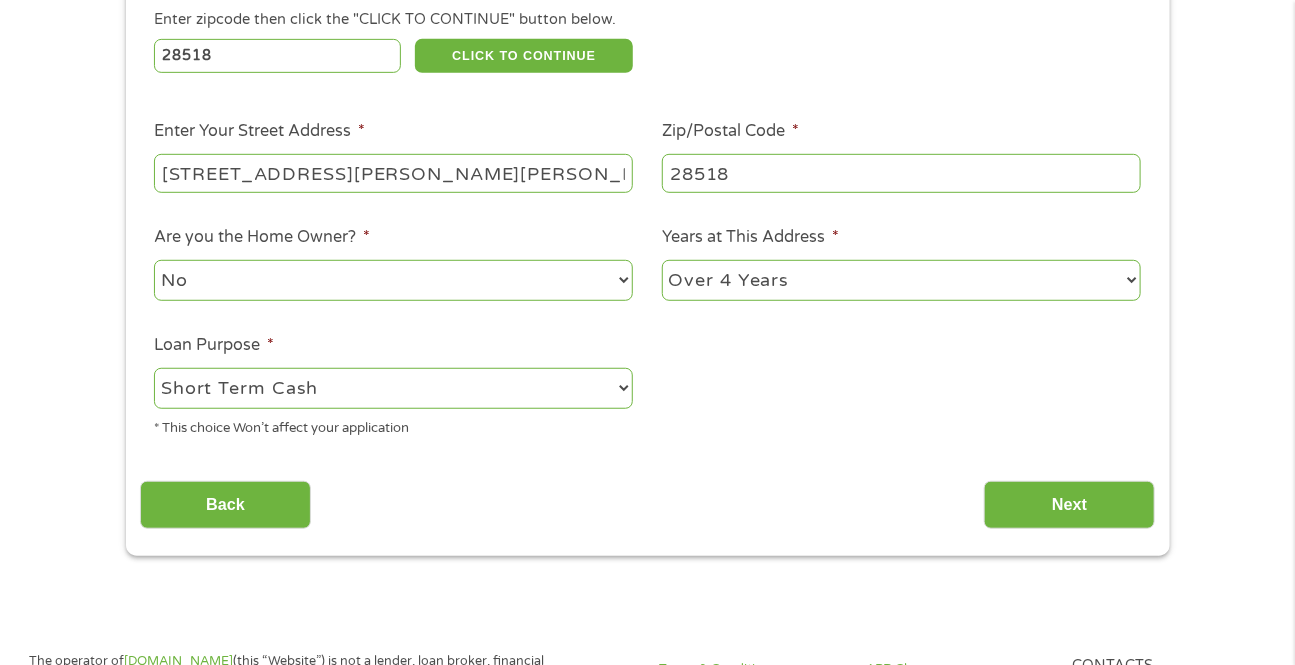 scroll, scrollTop: 363, scrollLeft: 0, axis: vertical 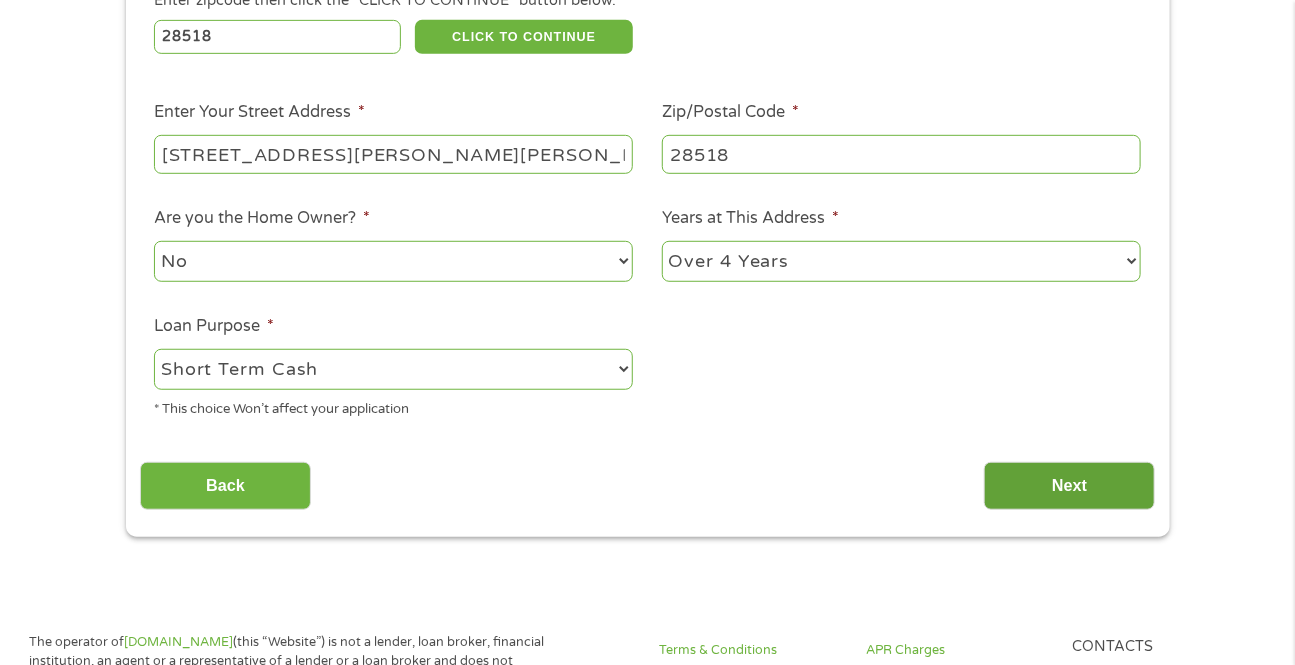 click on "Next" at bounding box center (1069, 486) 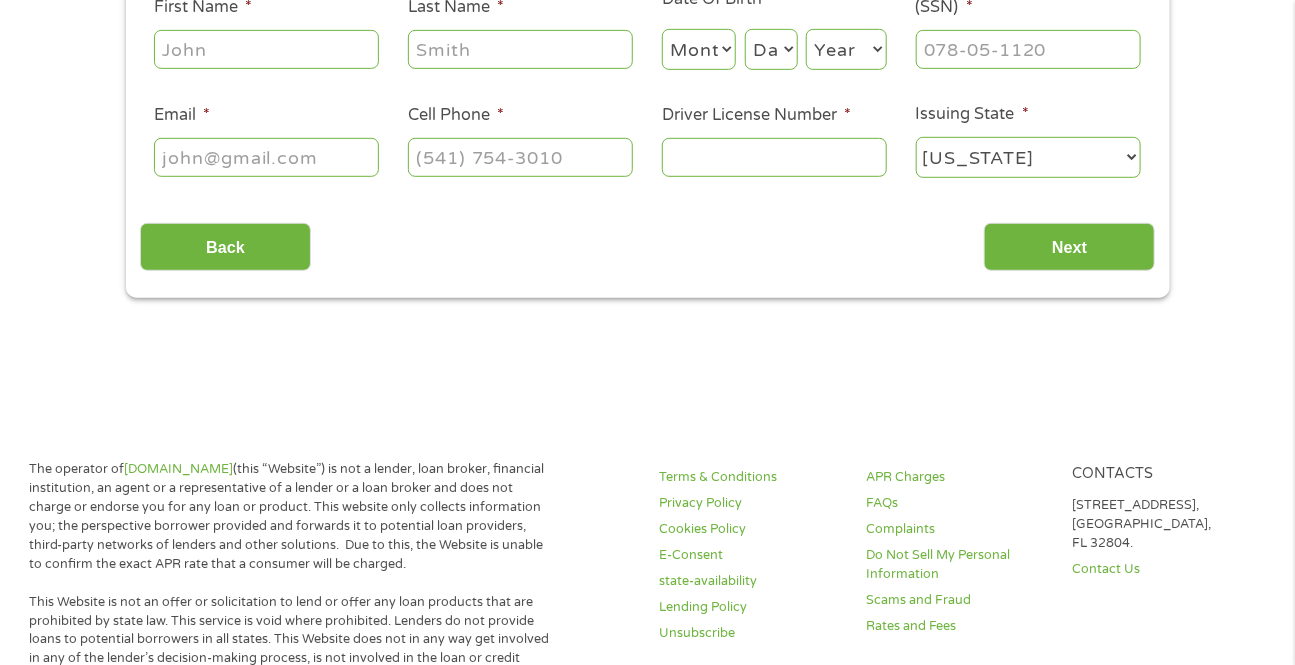scroll, scrollTop: 16, scrollLeft: 0, axis: vertical 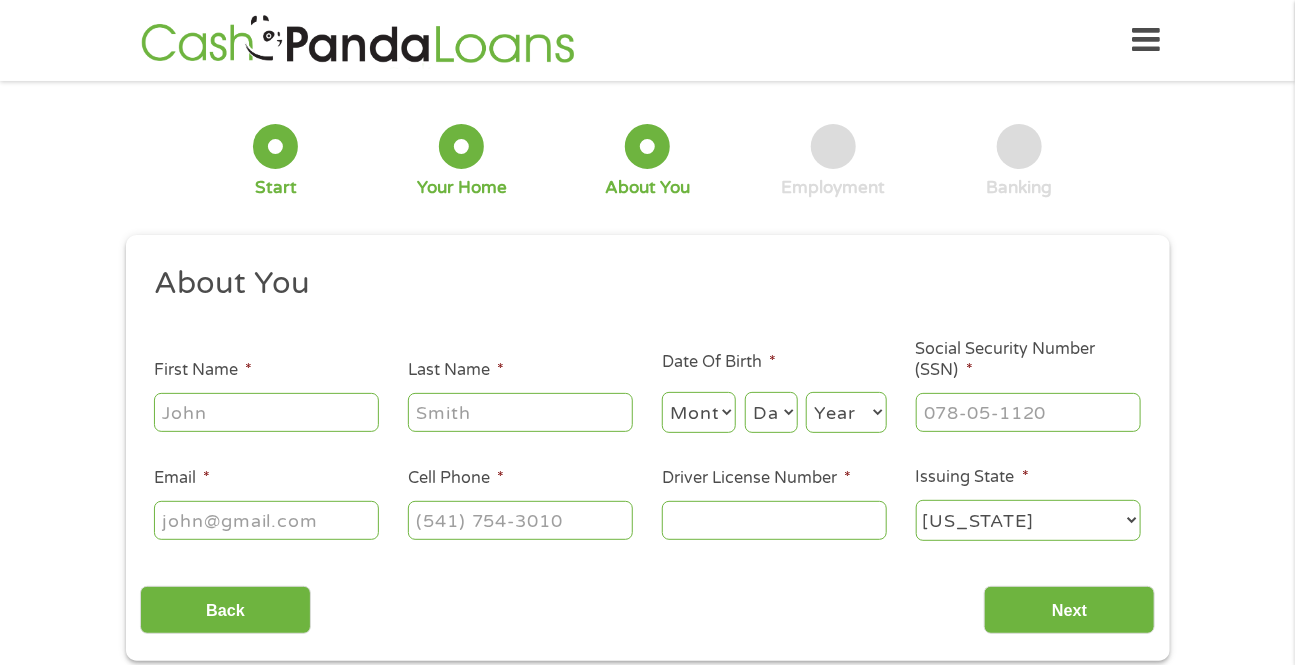 click on "First Name *" at bounding box center [266, 412] 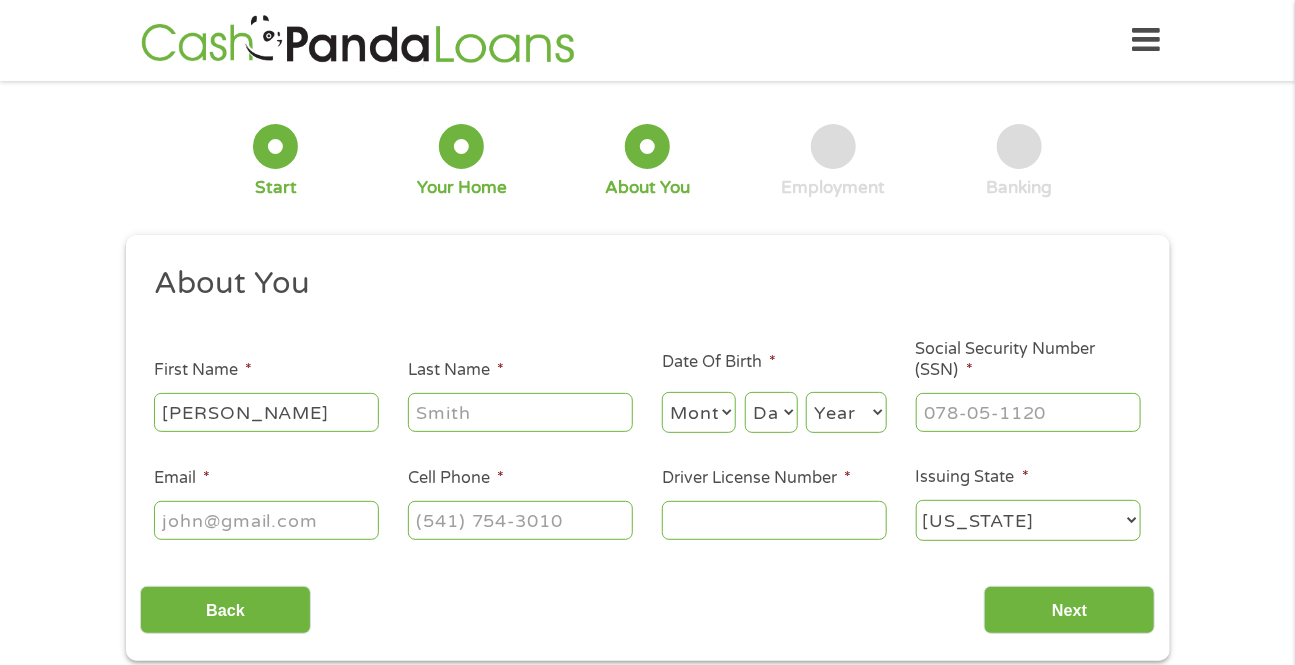 type on "Judge" 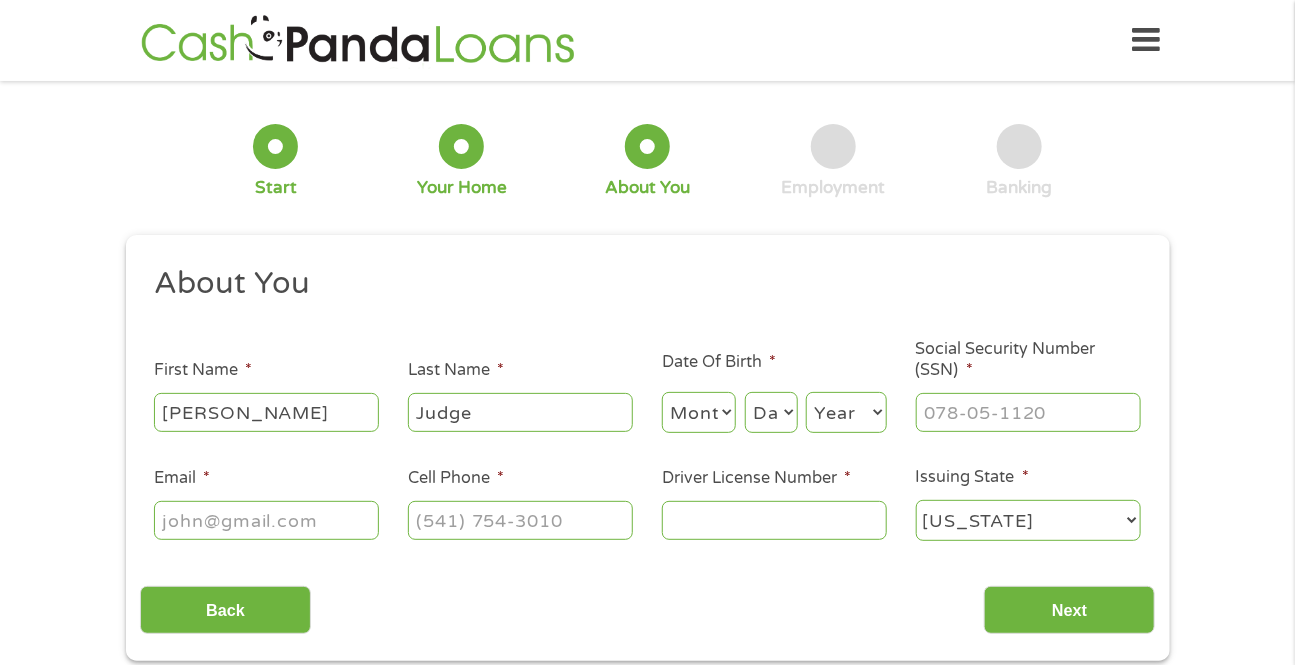 type on "monalisa_2@msn.com" 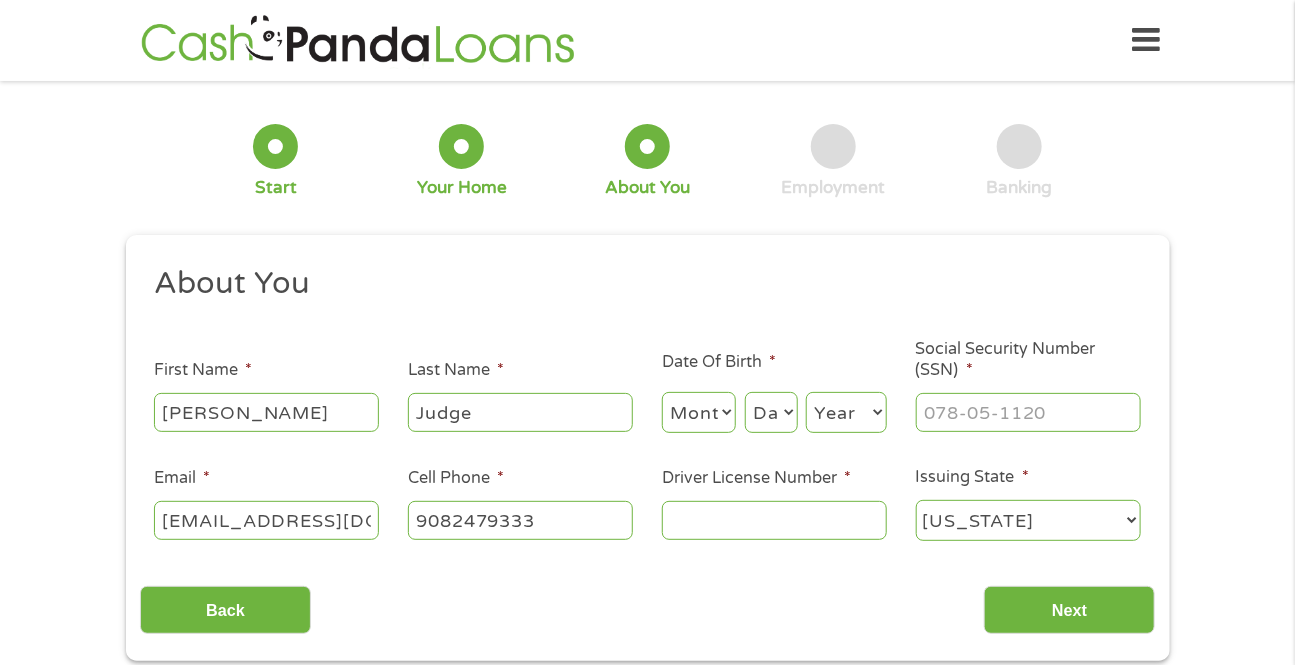 type on "(908) 247-9333" 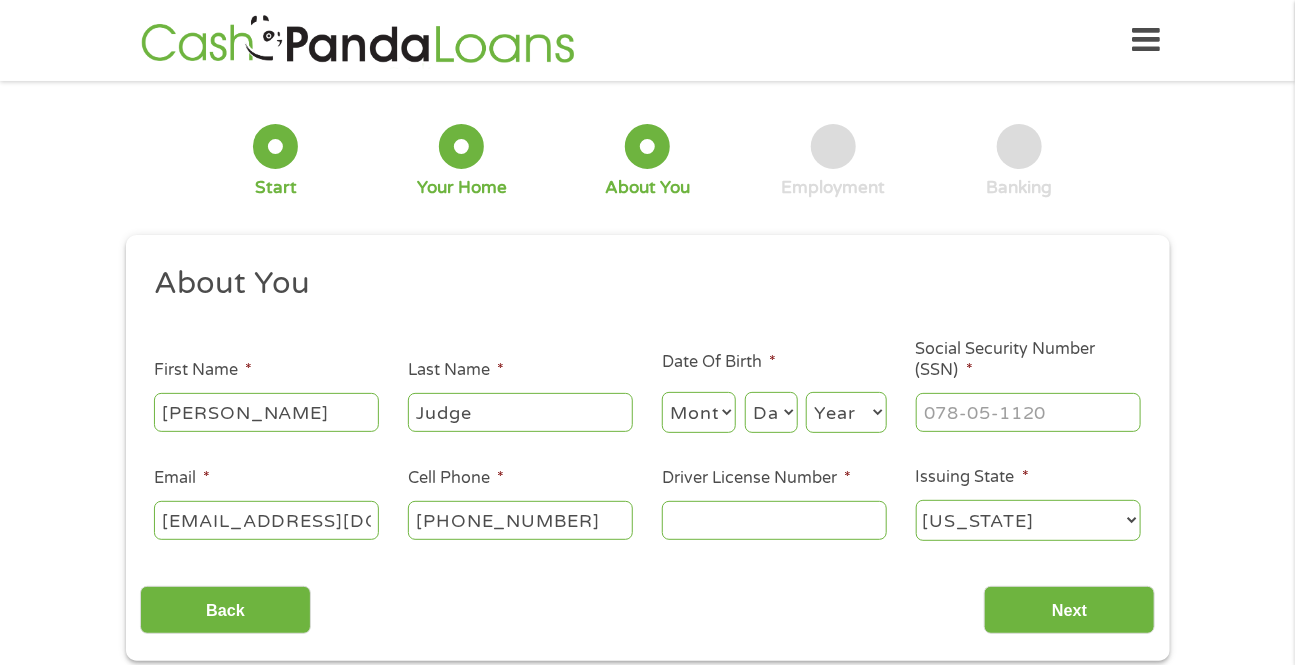 click on "Month 1 2 3 4 5 6 7 8 9 10 11 12" at bounding box center (699, 412) 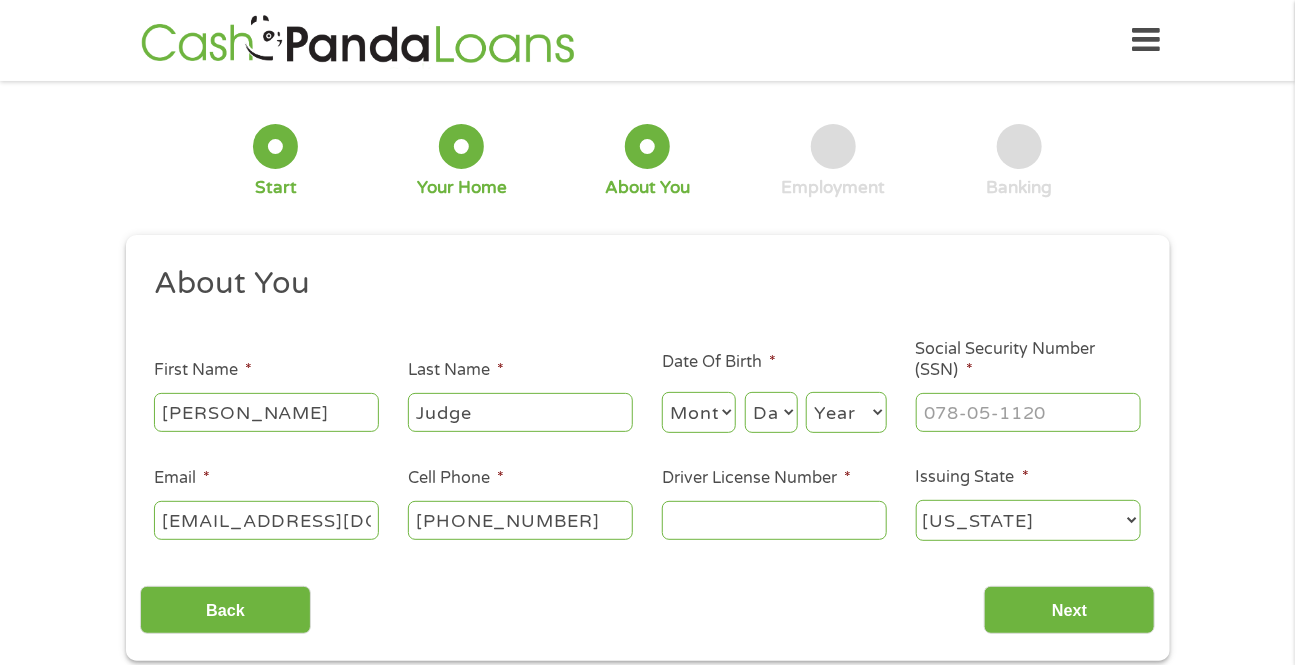 select on "4" 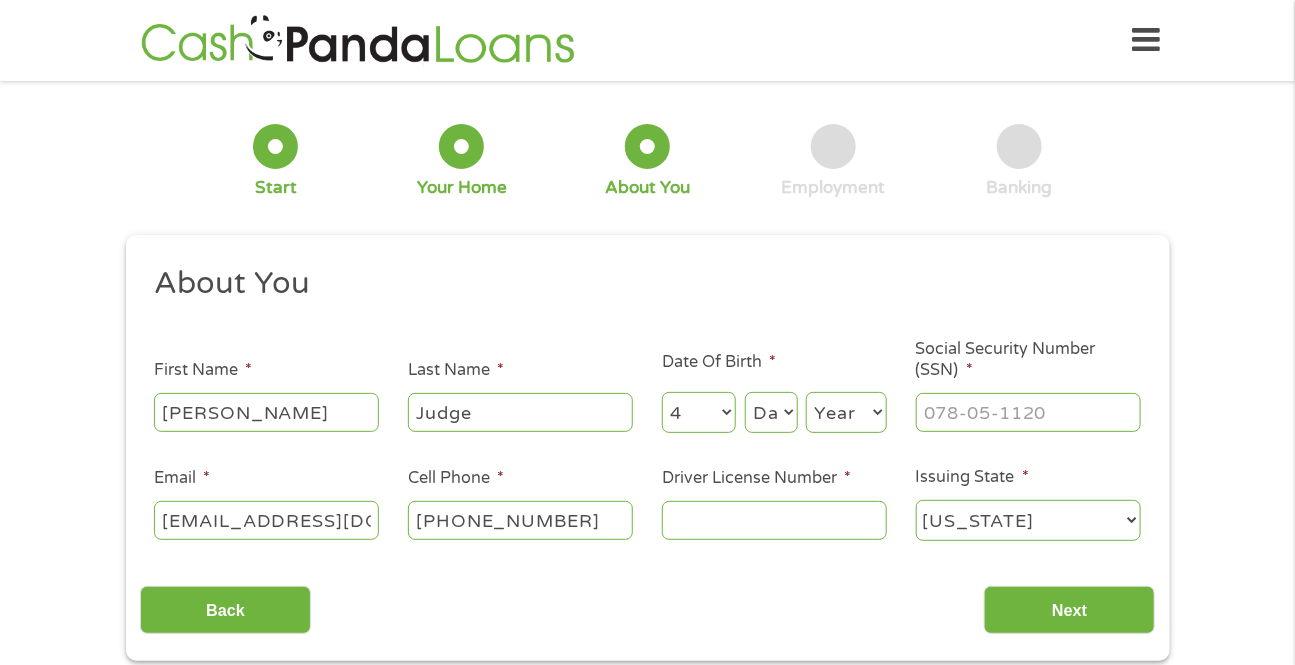 click on "Month 1 2 3 4 5 6 7 8 9 10 11 12" at bounding box center [699, 412] 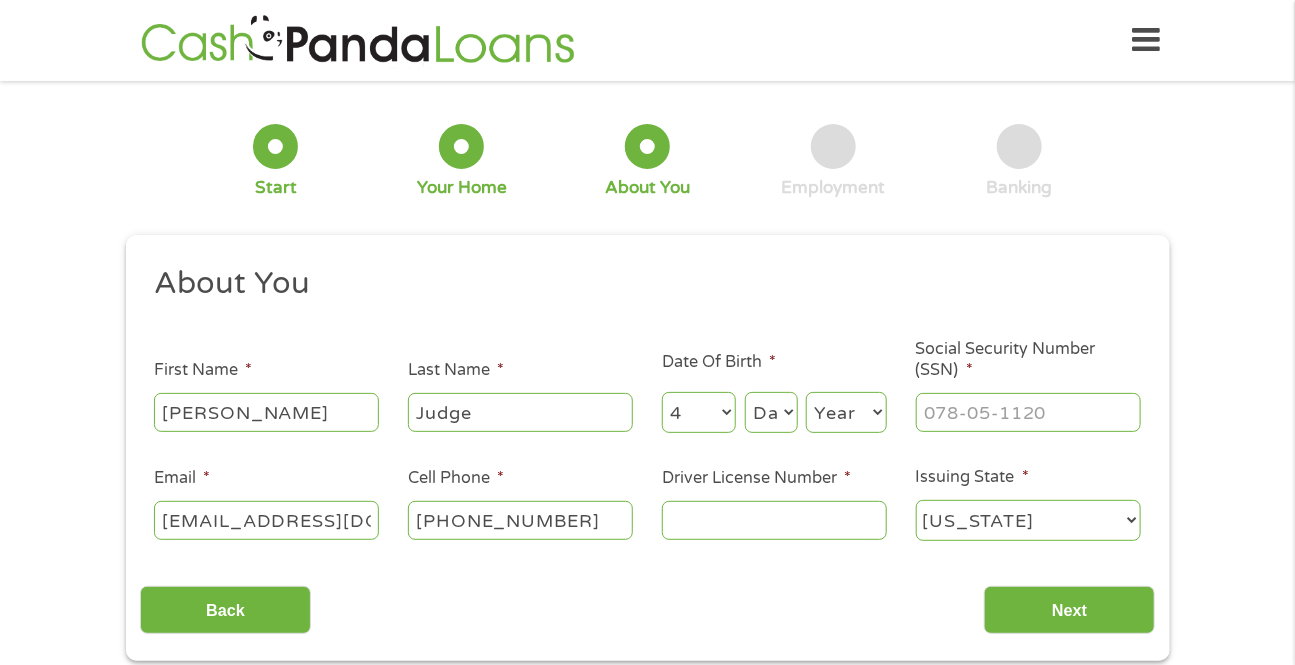drag, startPoint x: 784, startPoint y: 418, endPoint x: 784, endPoint y: 403, distance: 15 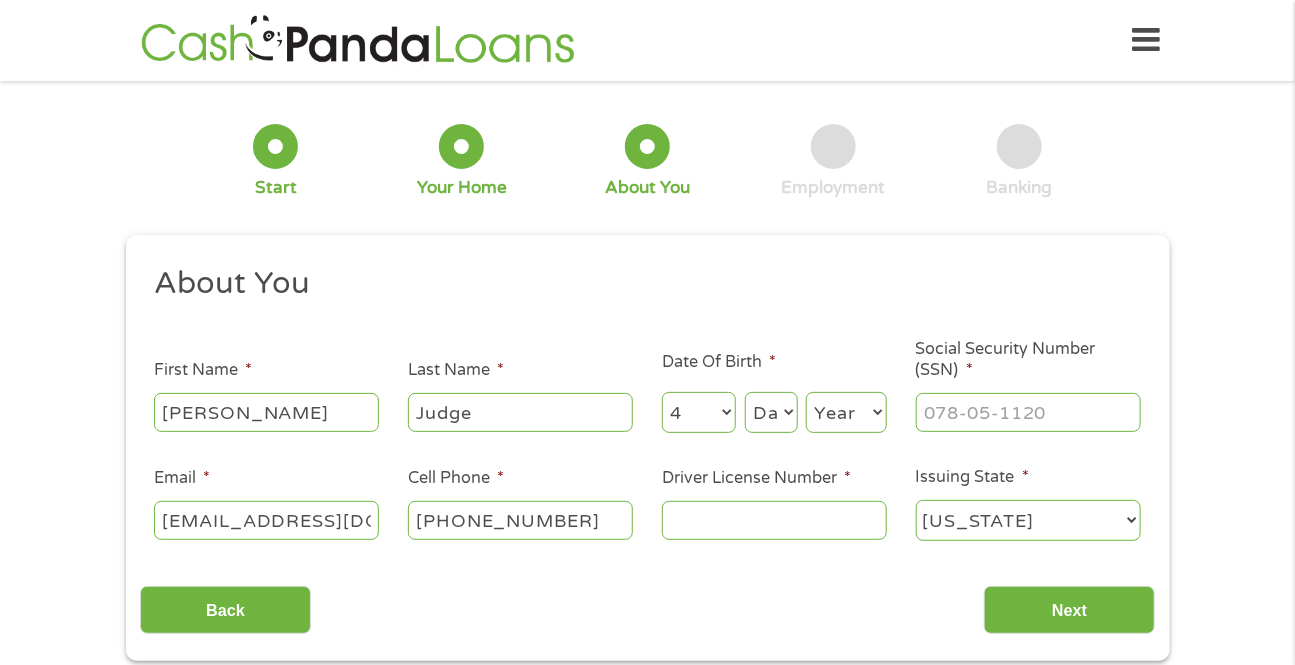 click on "Day 1 2 3 4 5 6 7 8 9 10 11 12 13 14 15 16 17 18 19 20 21 22 23 24 25 26 27 28 29 30 31" at bounding box center (771, 412) 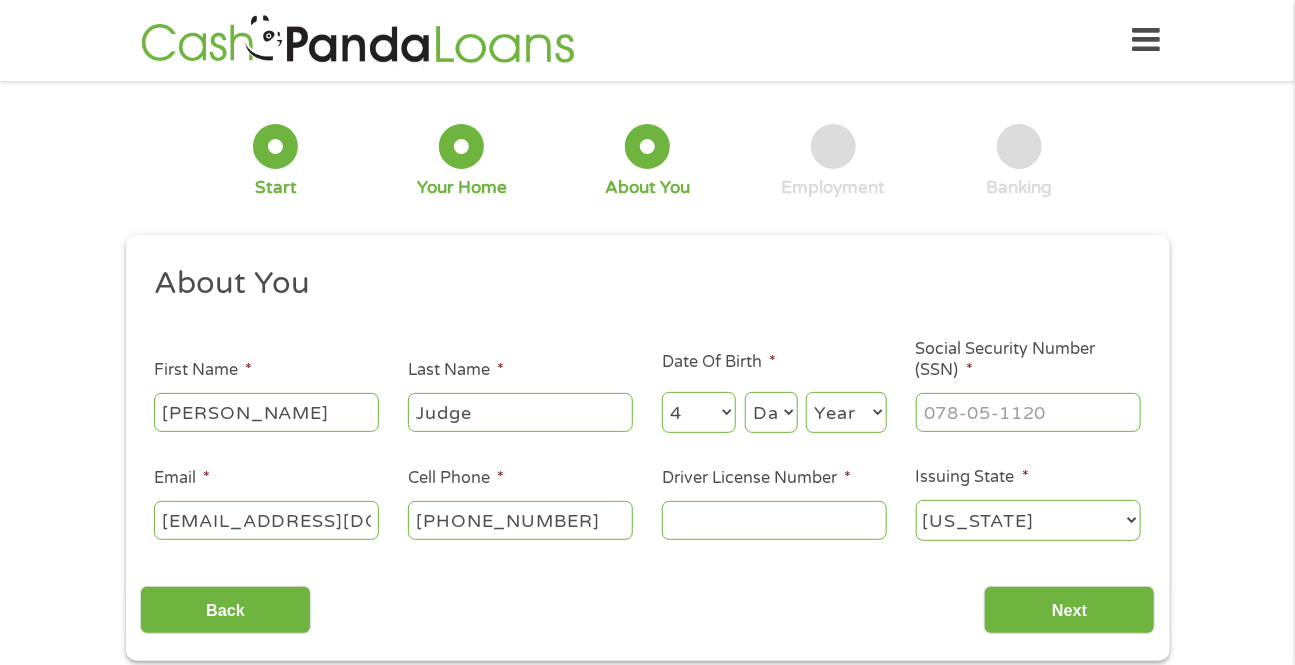 select on "1" 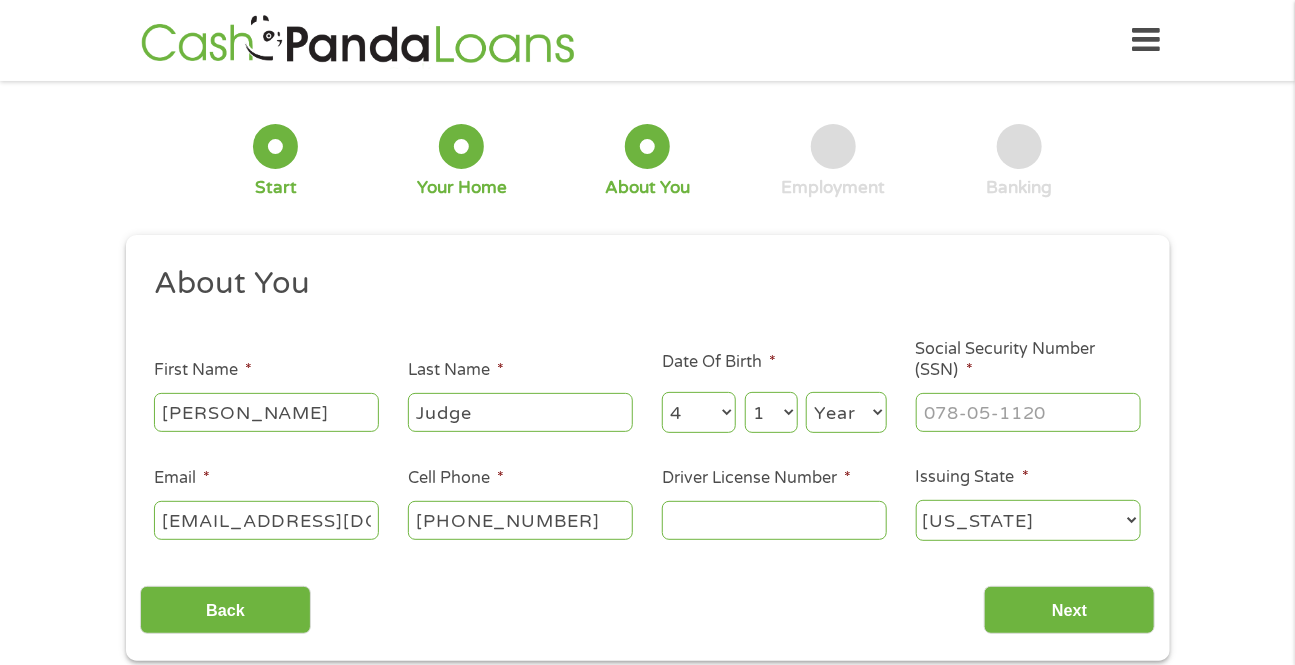click on "Day 1 2 3 4 5 6 7 8 9 10 11 12 13 14 15 16 17 18 19 20 21 22 23 24 25 26 27 28 29 30 31" at bounding box center [771, 412] 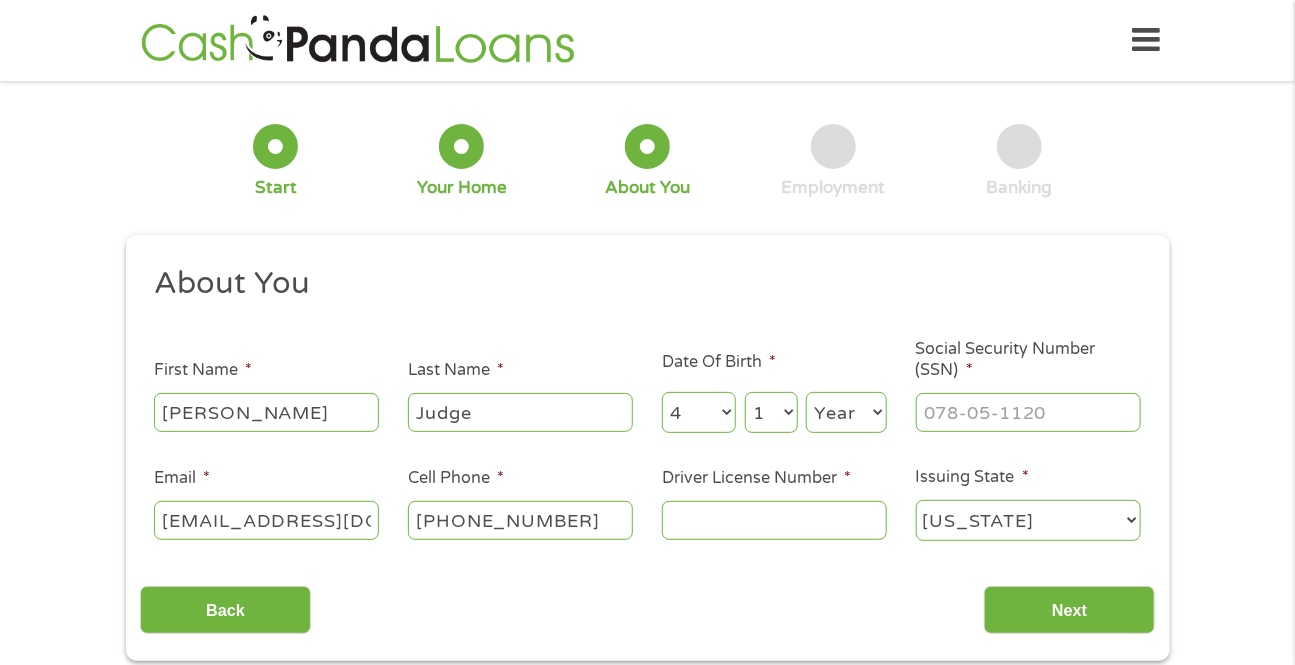 select on "1955" 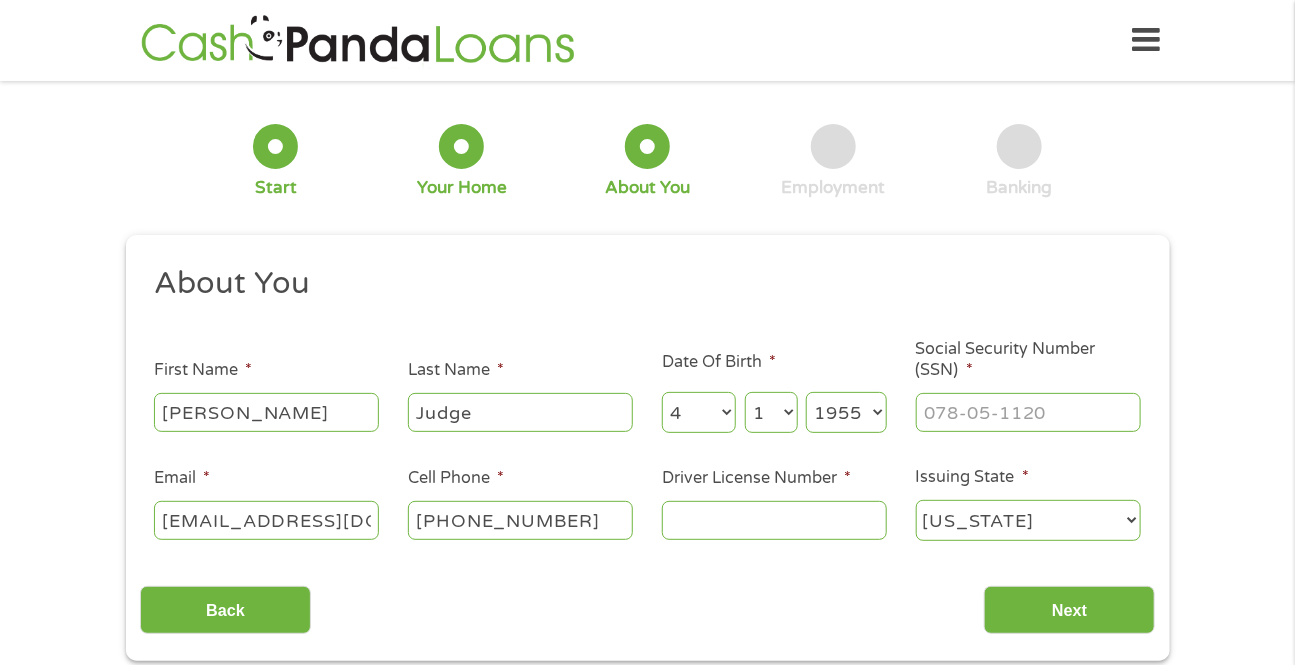 click on "Year 2007 2006 2005 2004 2003 2002 2001 2000 1999 1998 1997 1996 1995 1994 1993 1992 1991 1990 1989 1988 1987 1986 1985 1984 1983 1982 1981 1980 1979 1978 1977 1976 1975 1974 1973 1972 1971 1970 1969 1968 1967 1966 1965 1964 1963 1962 1961 1960 1959 1958 1957 1956 1955 1954 1953 1952 1951 1950 1949 1948 1947 1946 1945 1944 1943 1942 1941 1940 1939 1938 1937 1936 1935 1934 1933 1932 1931 1930 1929 1928 1927 1926 1925 1924 1923 1922 1921 1920" at bounding box center [846, 412] 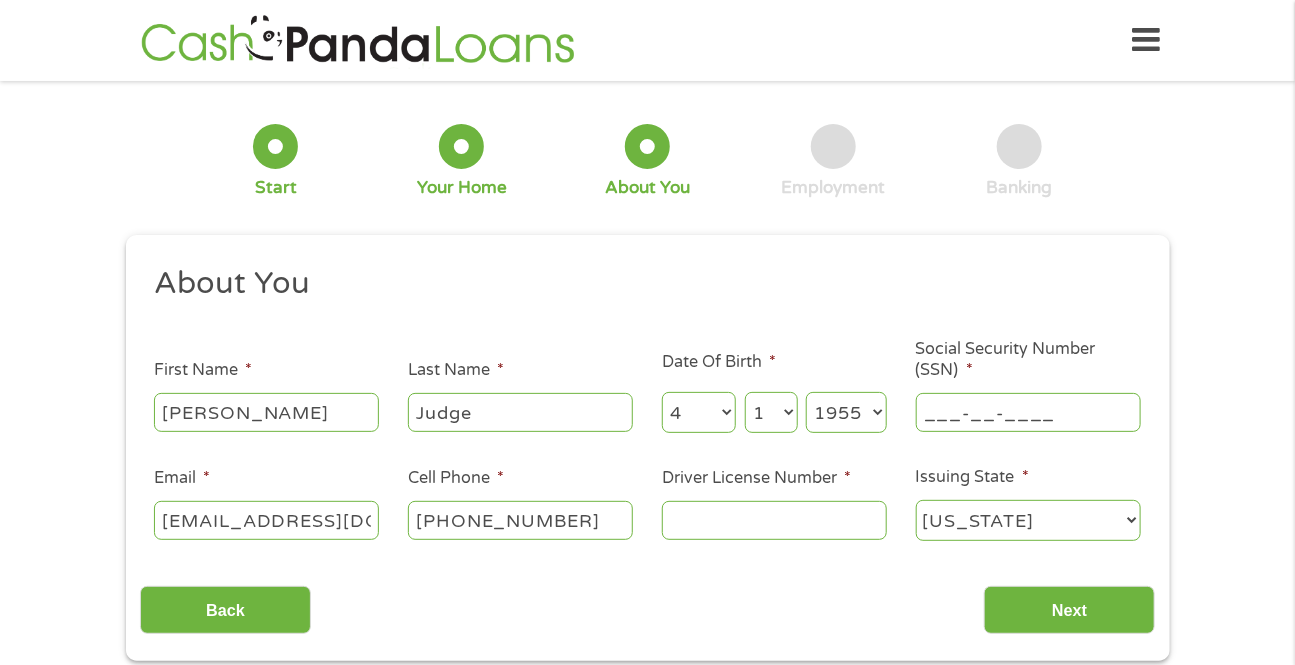 click on "___-__-____" at bounding box center (1028, 412) 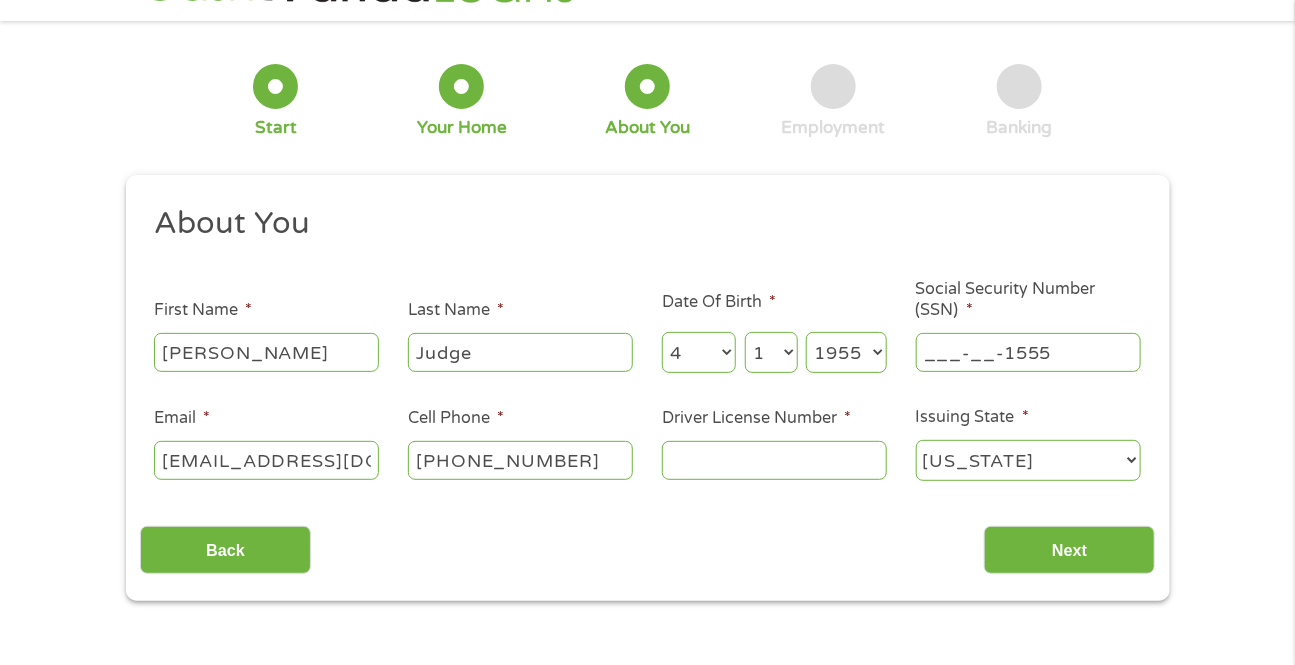 scroll, scrollTop: 120, scrollLeft: 0, axis: vertical 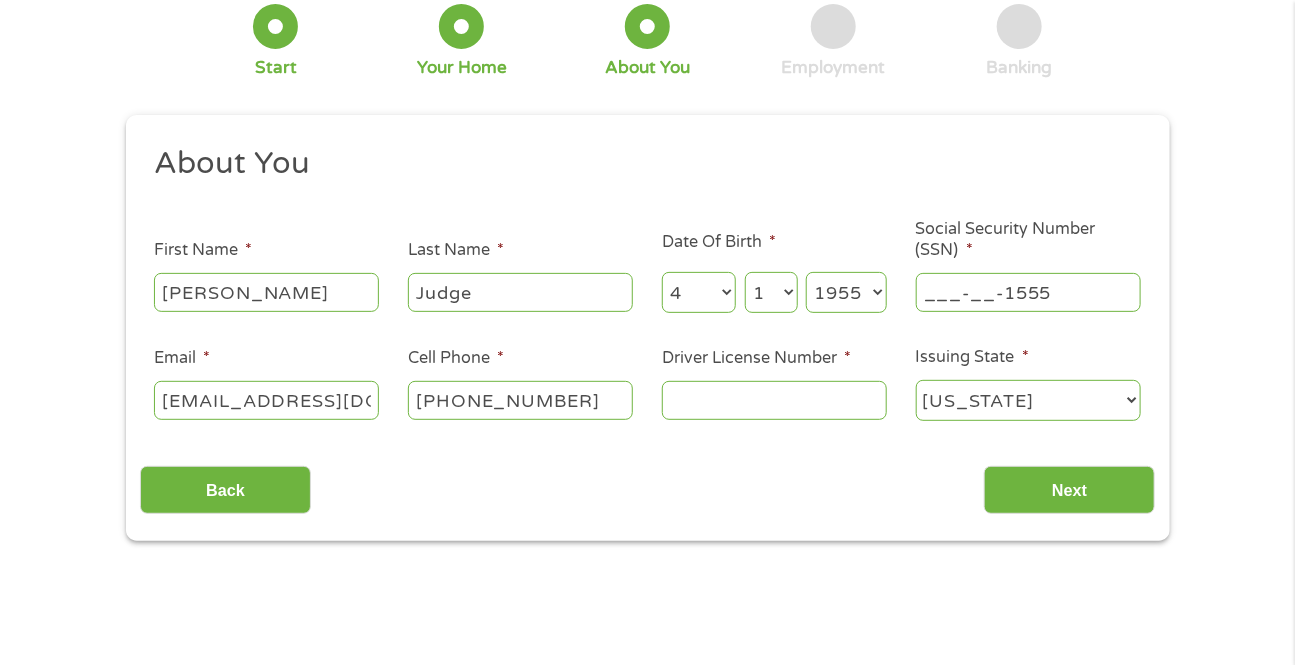 drag, startPoint x: 1070, startPoint y: 292, endPoint x: 872, endPoint y: 296, distance: 198.0404 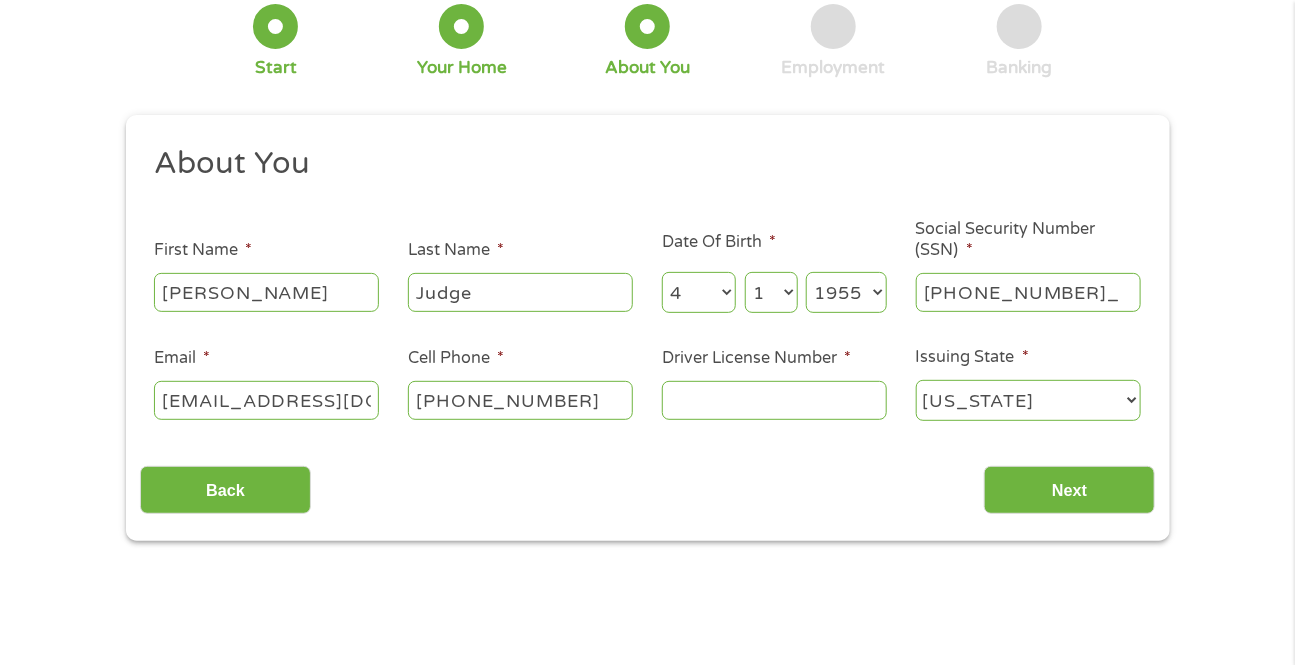 type on "155-50-6589" 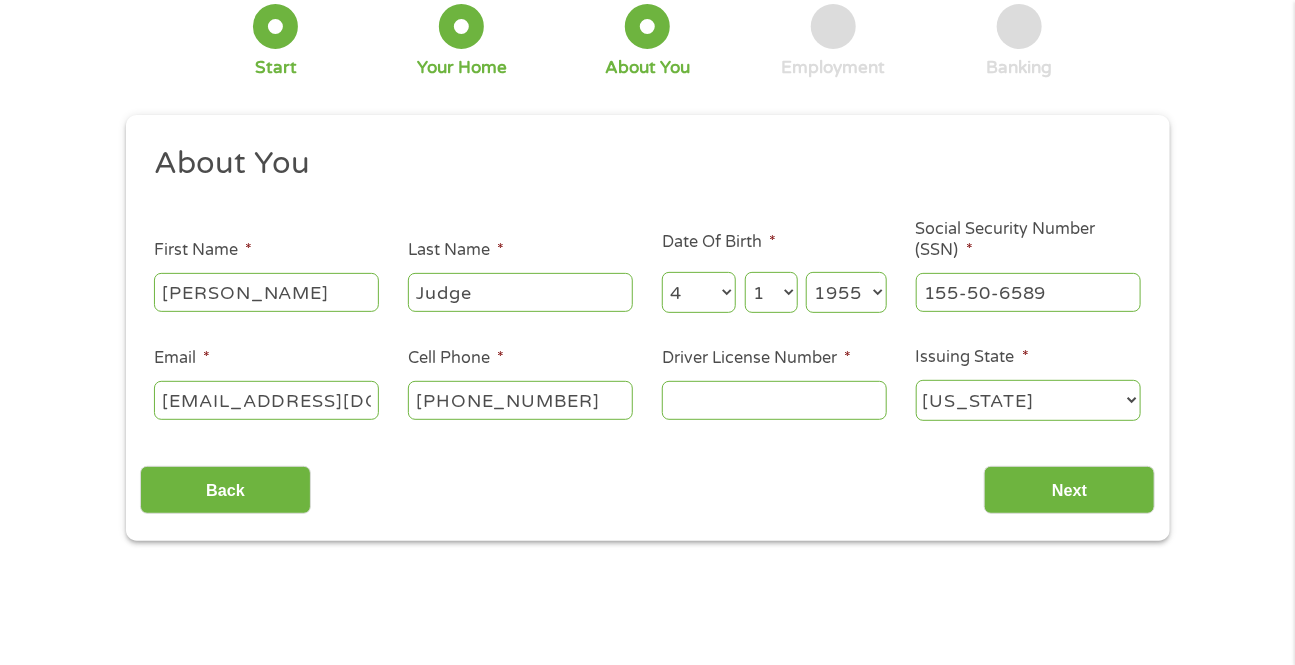 click on "Driver License Number *" at bounding box center (774, 400) 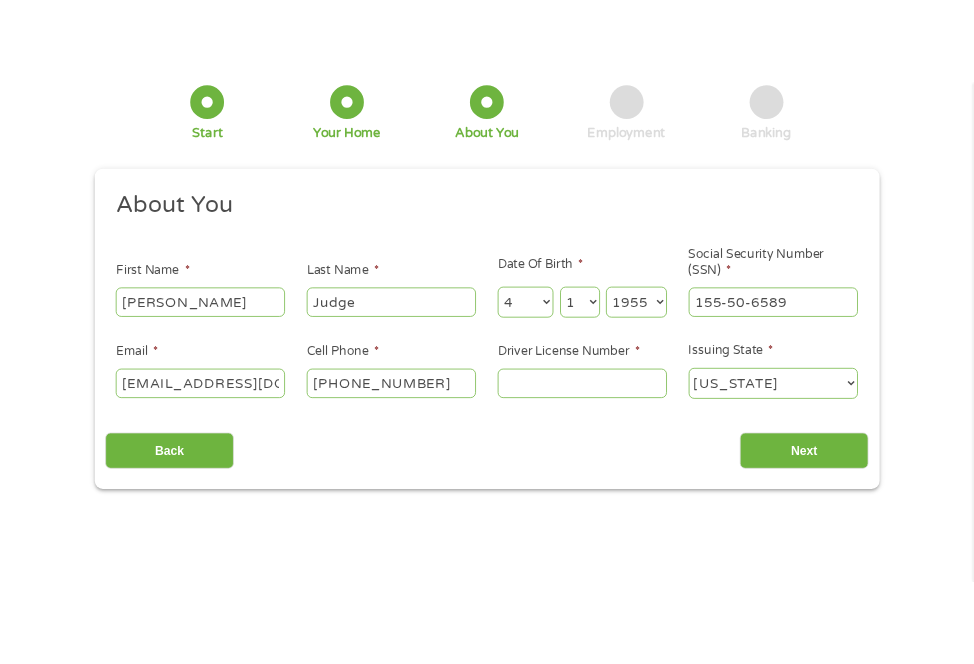 scroll, scrollTop: 135, scrollLeft: 0, axis: vertical 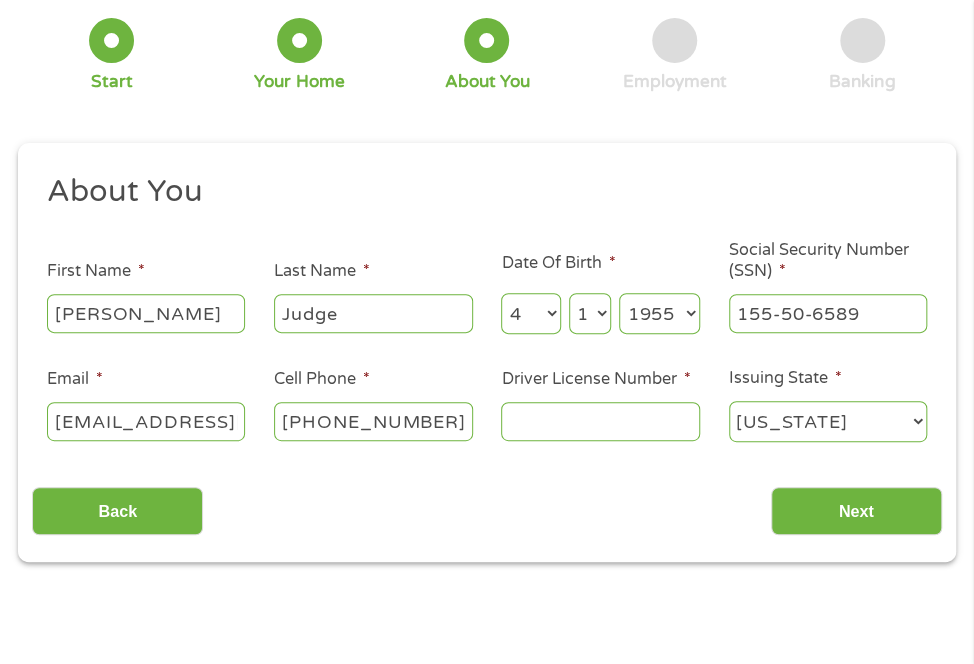 click on "5         Banking" at bounding box center (862, 55) 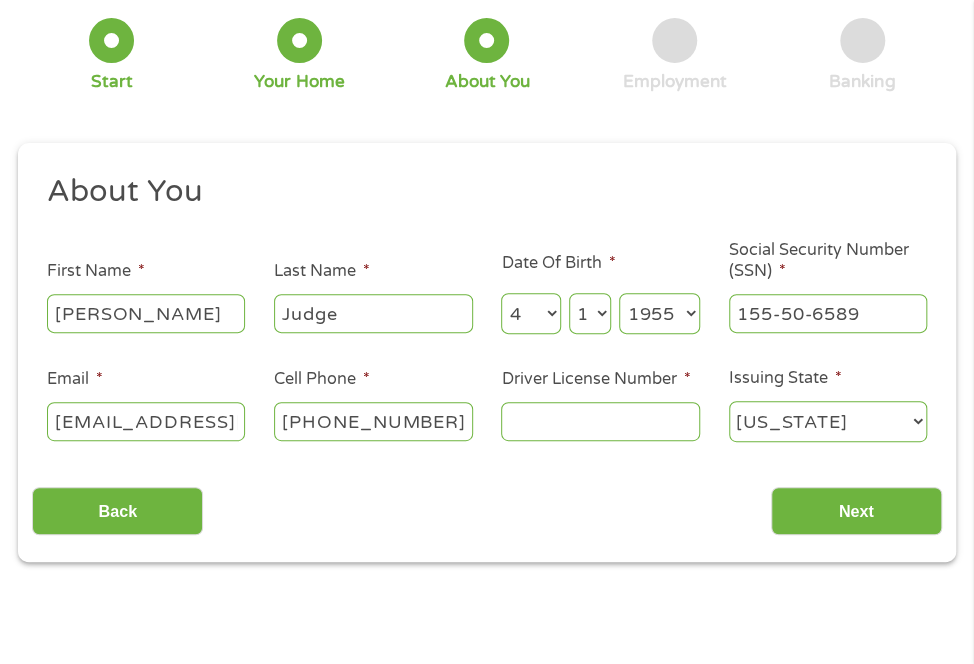 click on "Driver License Number *" at bounding box center [600, 421] 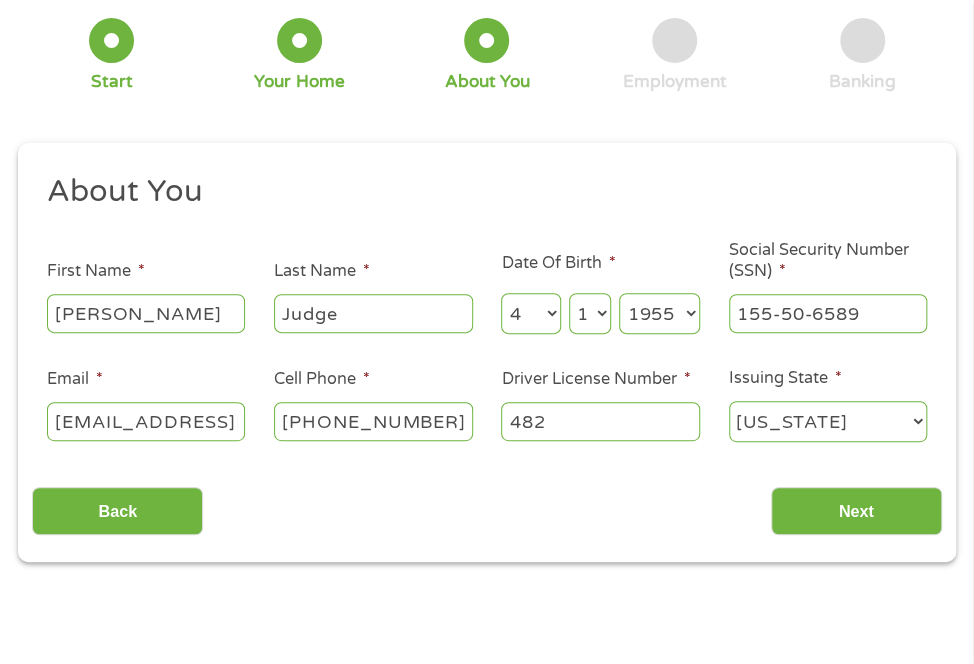 click on "482" at bounding box center [600, 421] 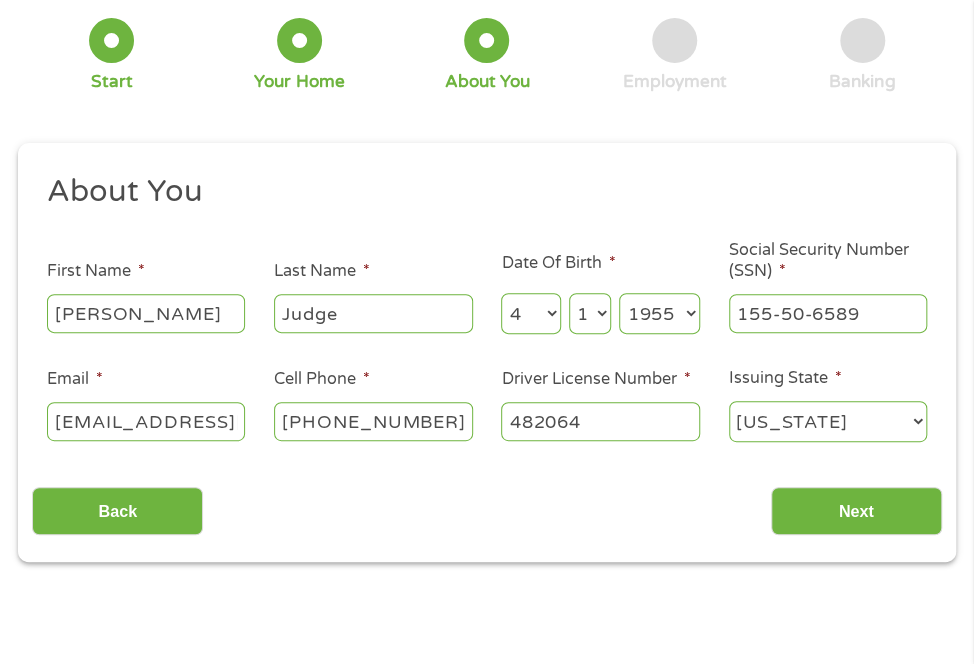 click on "Back   Next" at bounding box center [486, 503] 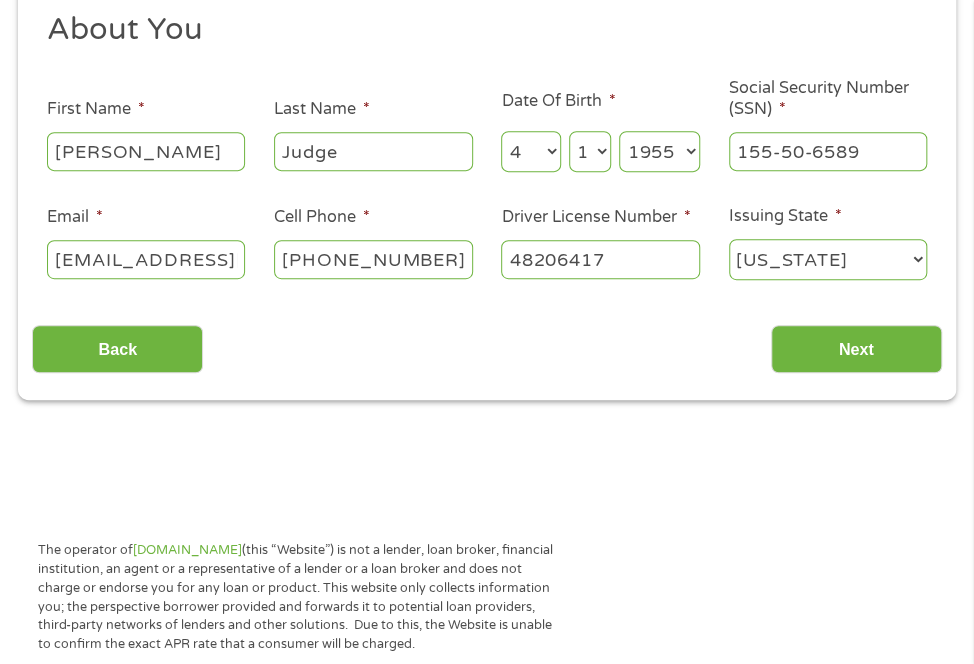scroll, scrollTop: 317, scrollLeft: 0, axis: vertical 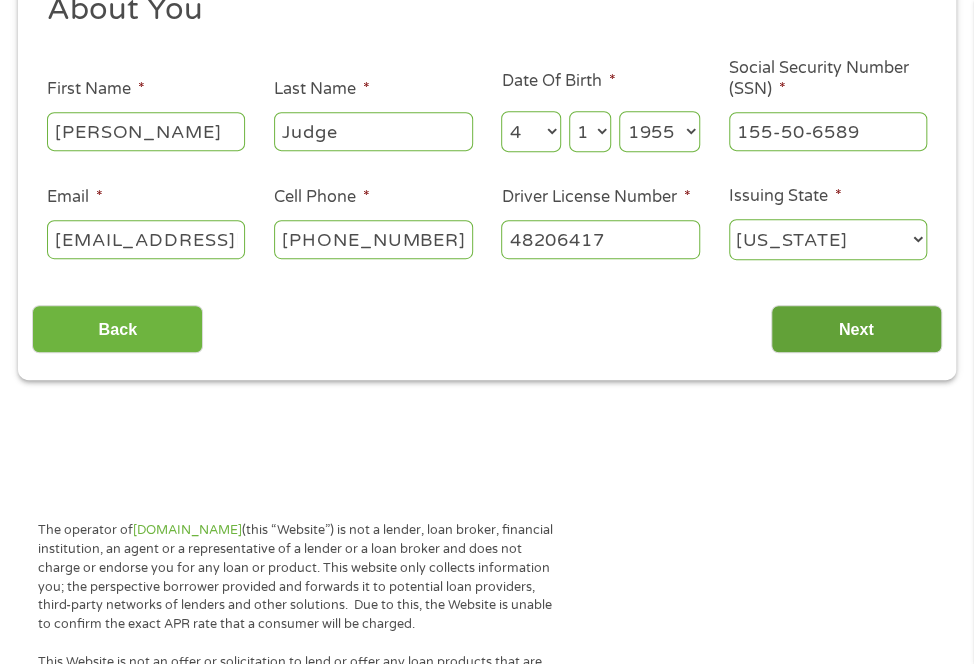 type on "48206417" 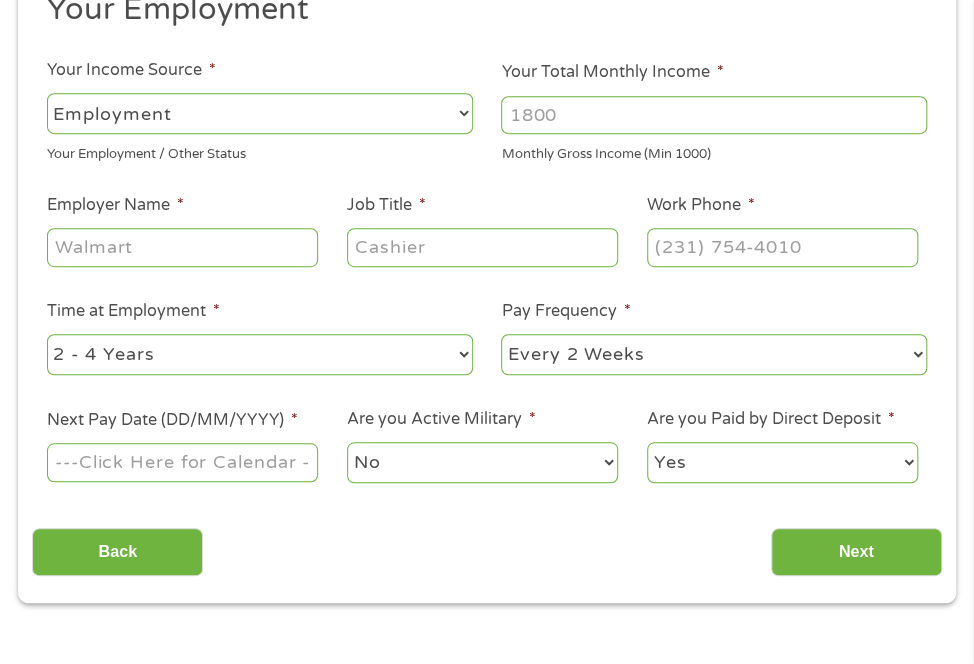 scroll, scrollTop: 8, scrollLeft: 8, axis: both 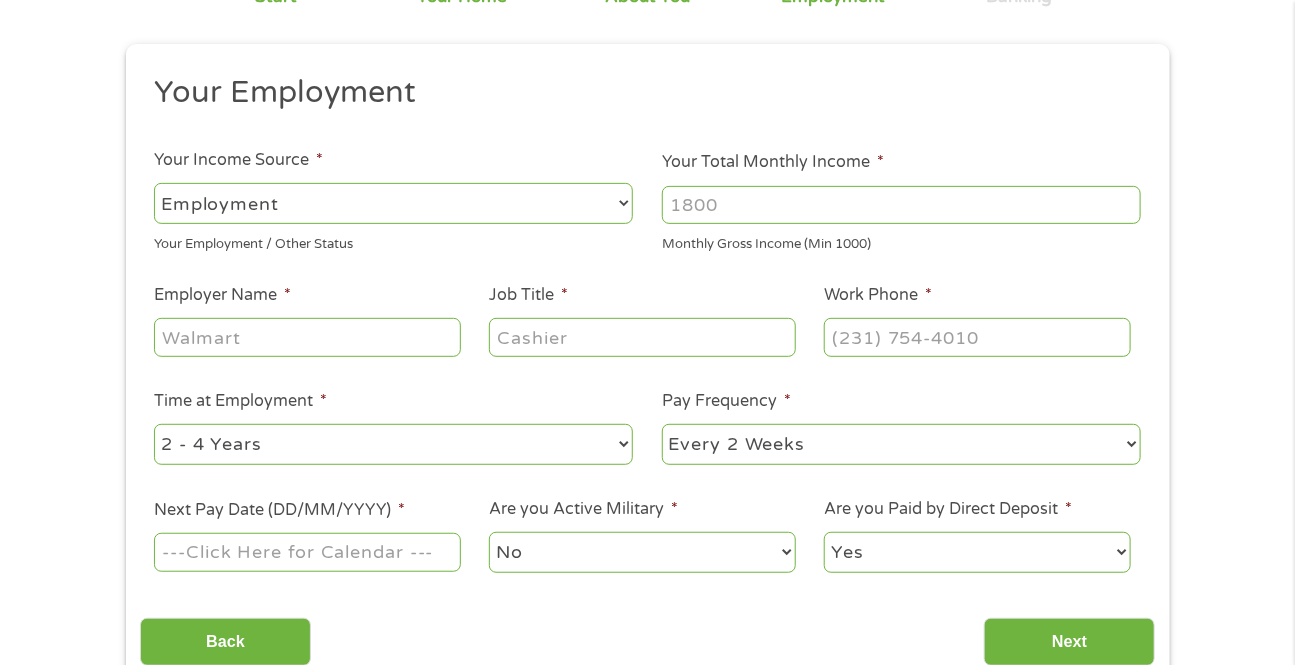 click on "--- Choose one --- Employment Self Employed Benefits" at bounding box center (393, 203) 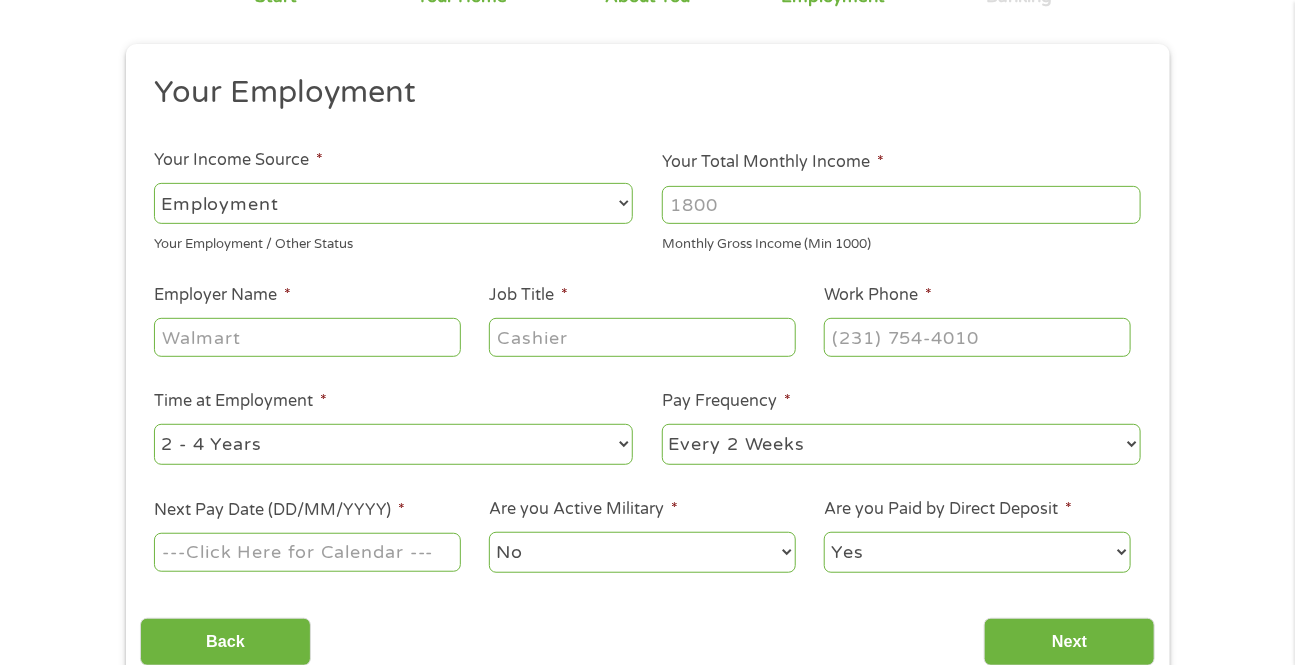 select on "benefits" 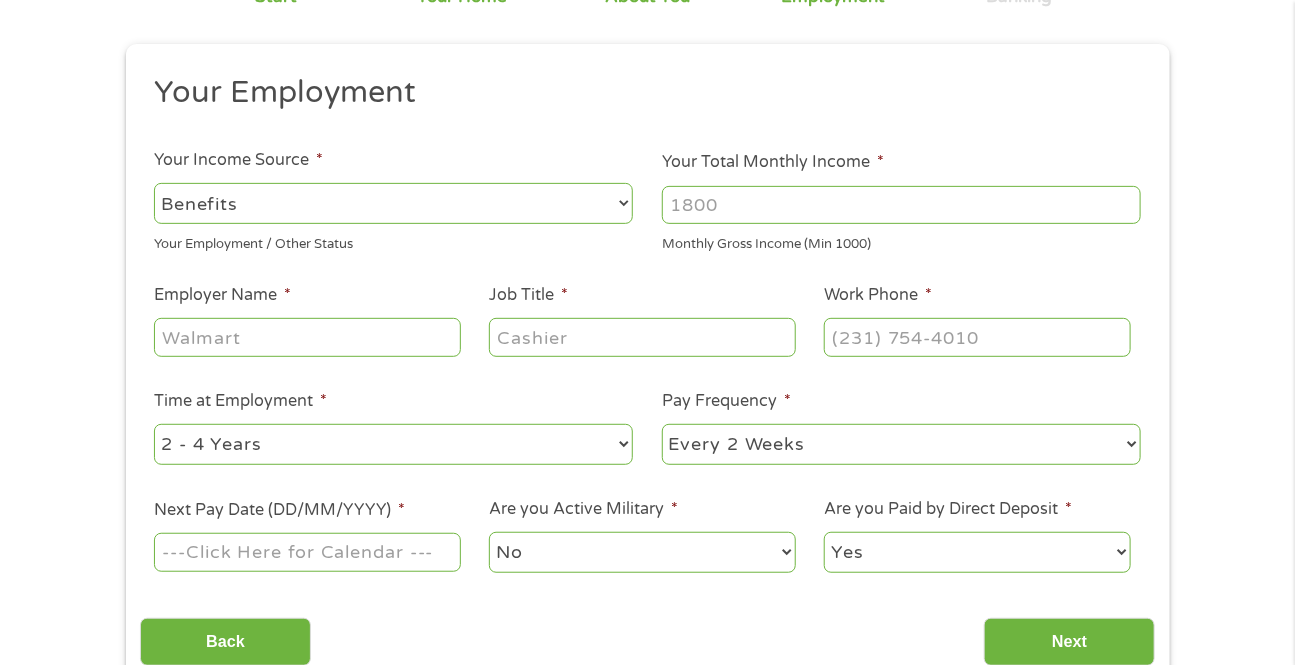 click on "--- Choose one --- Employment Self Employed Benefits" at bounding box center (393, 203) 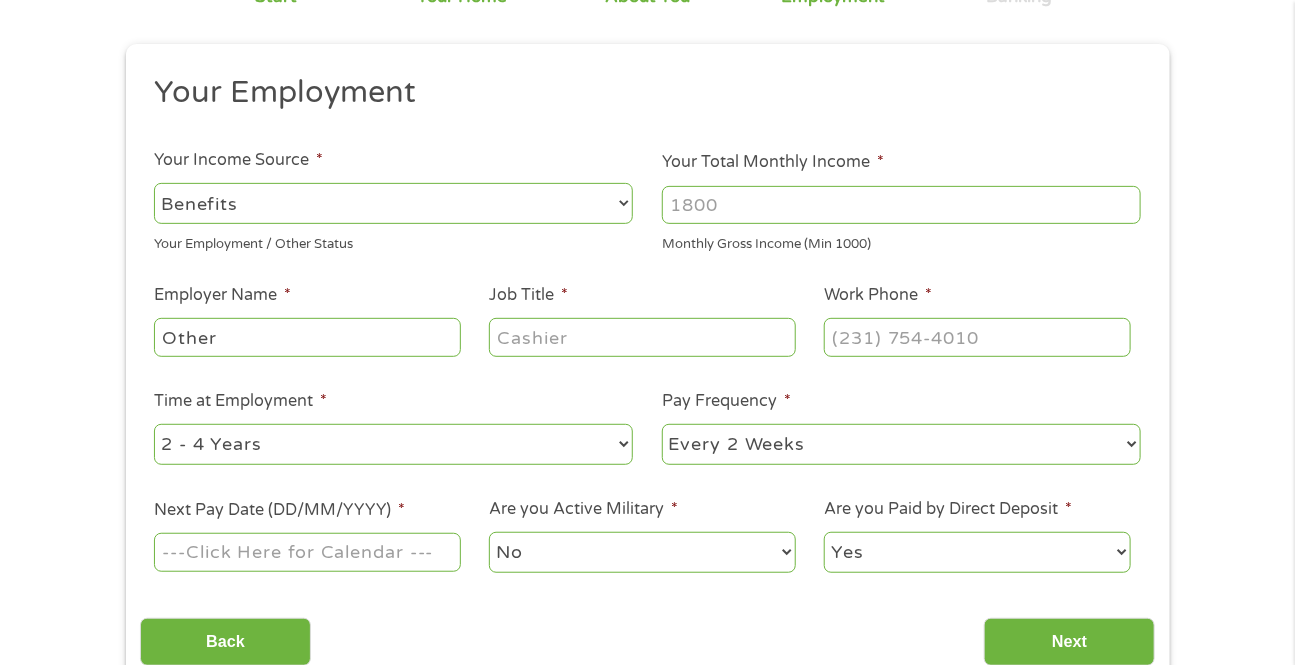 type on "(908) 247-9333" 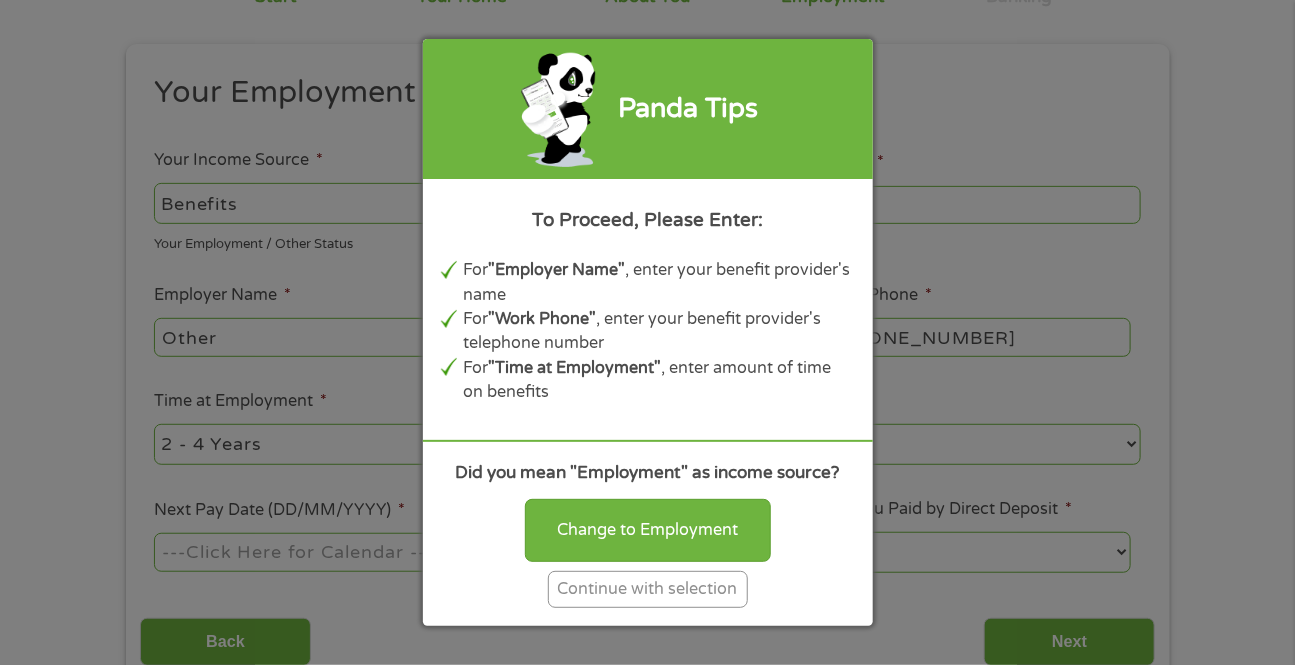click on "Continue with selection" at bounding box center [648, 589] 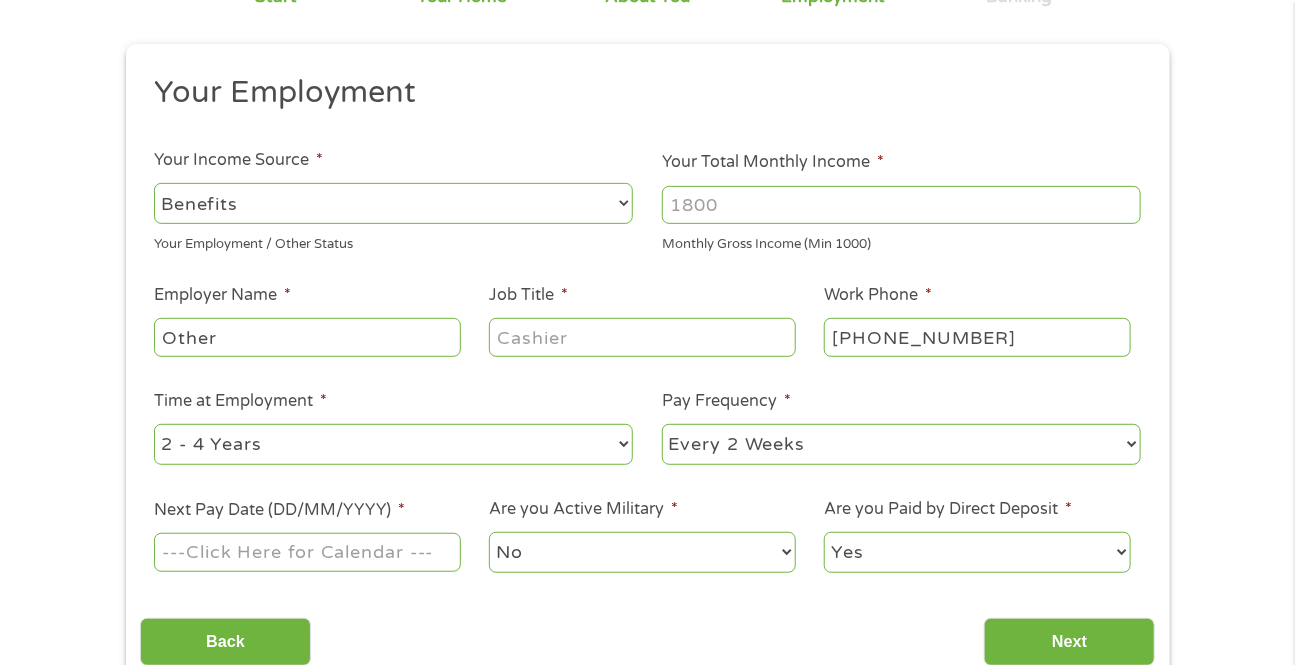 click on "Other" at bounding box center [307, 337] 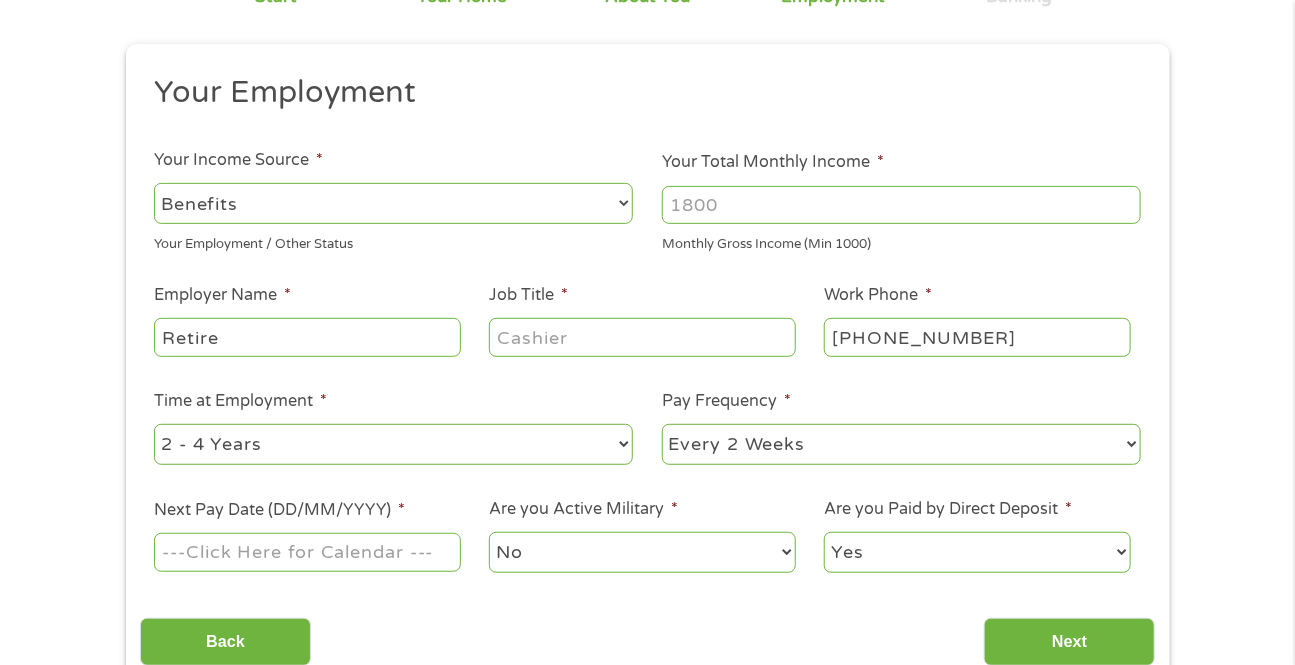 drag, startPoint x: 227, startPoint y: 331, endPoint x: 145, endPoint y: 332, distance: 82.006096 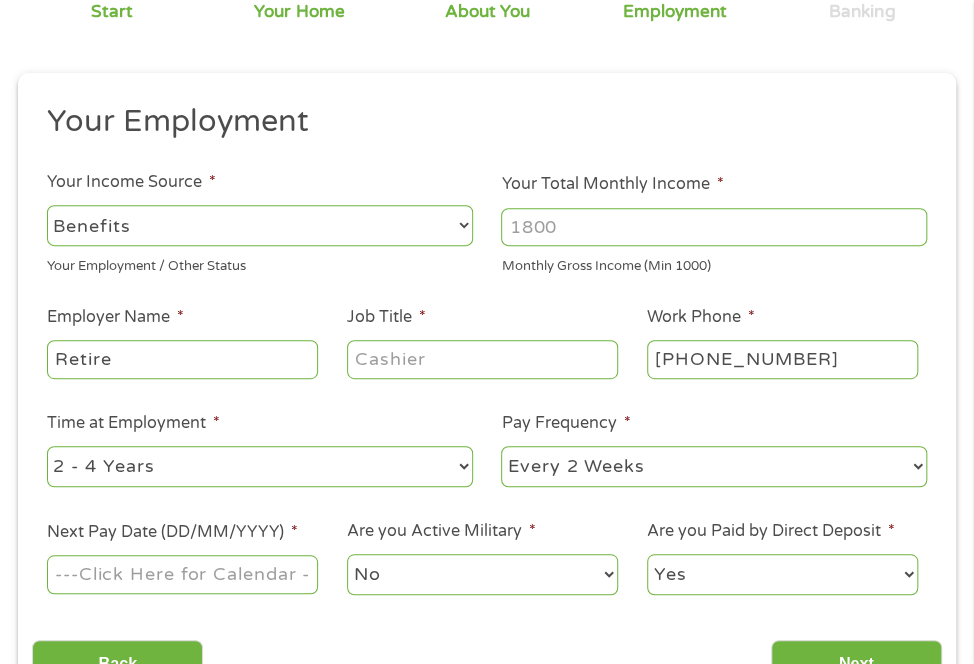 scroll, scrollTop: 206, scrollLeft: 0, axis: vertical 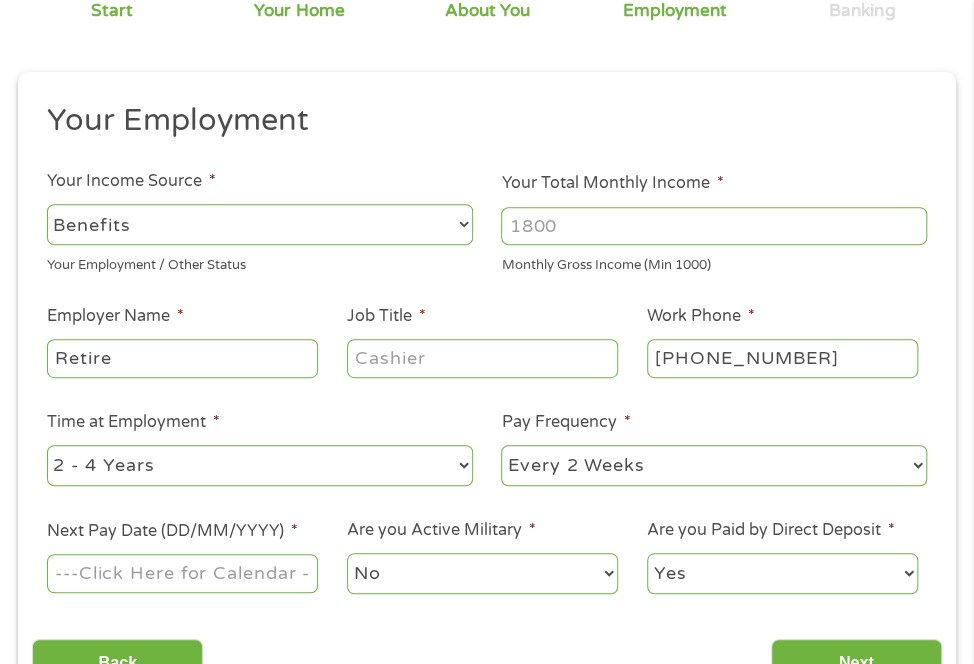 click on "Your Total Monthly Income *" at bounding box center (714, 226) 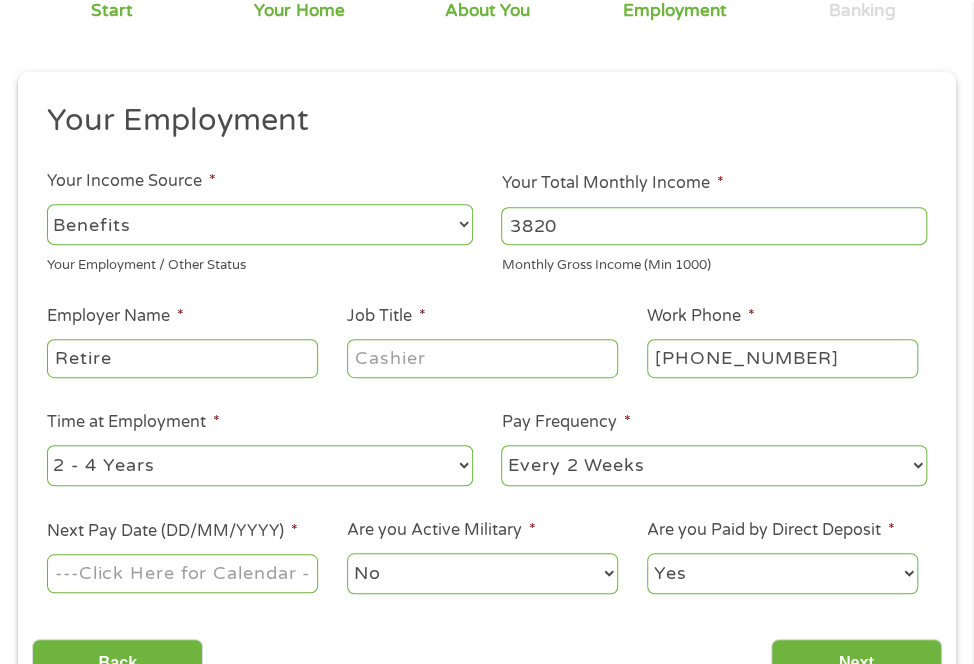 type on "3820" 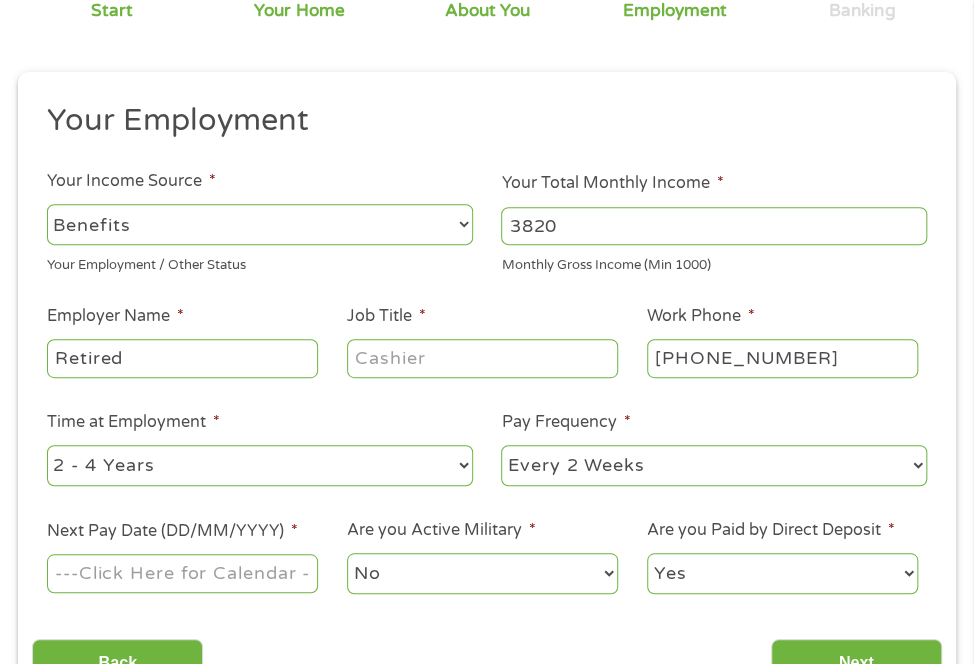 type on "Retired" 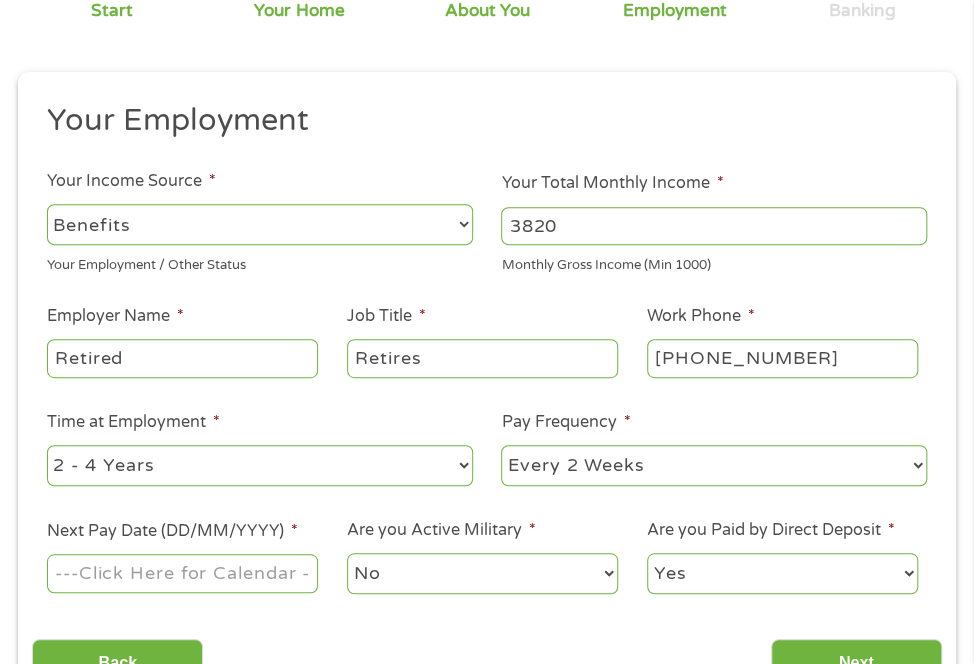 type on "Retires" 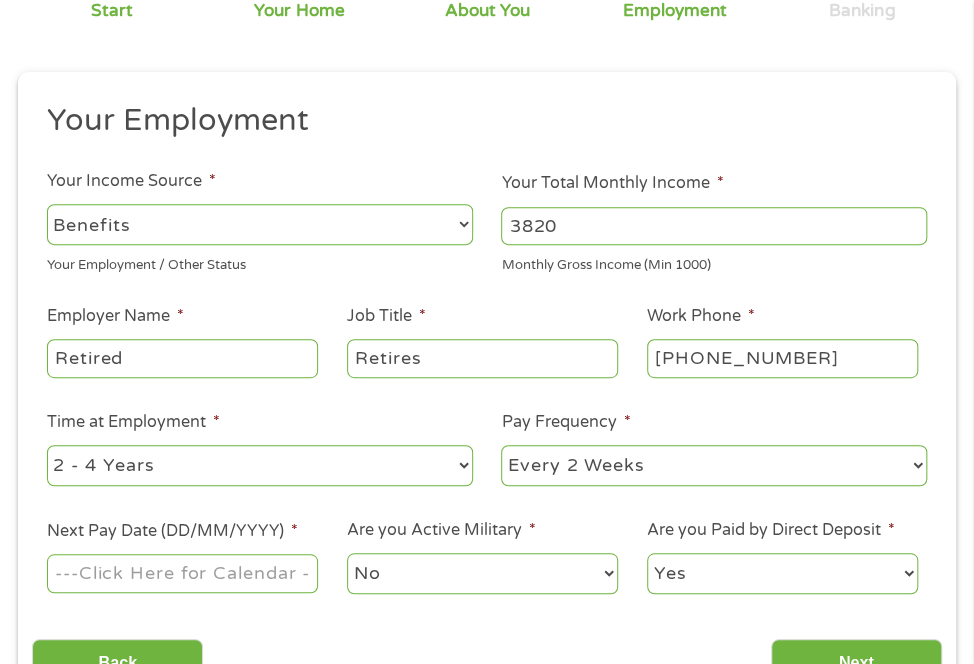 select on "60months" 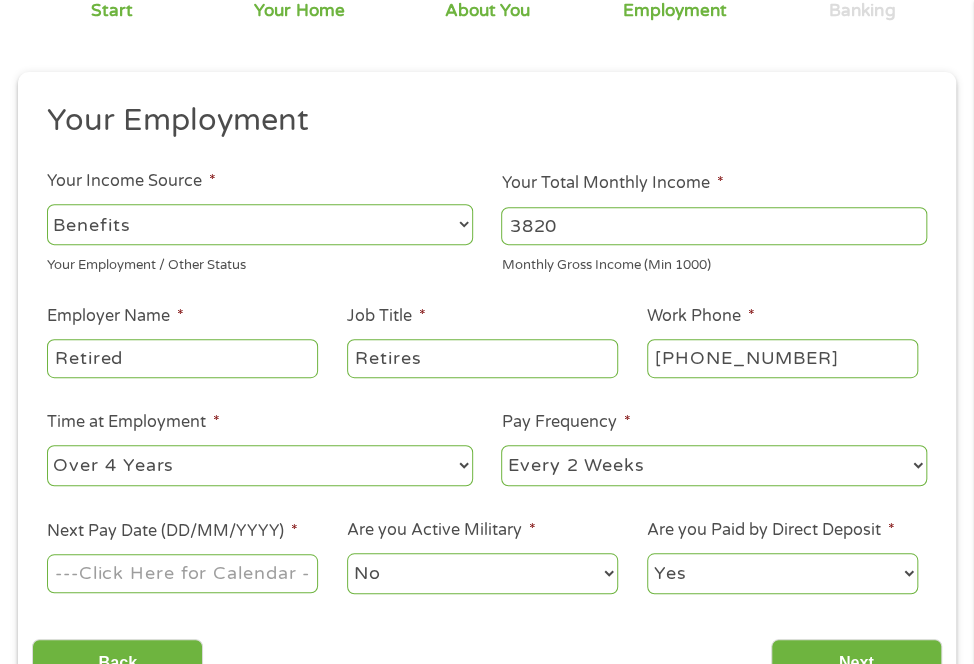 click on "--- Choose one --- 1 Year or less 1 - 2 Years 2 - 4 Years Over 4 Years" at bounding box center (260, 465) 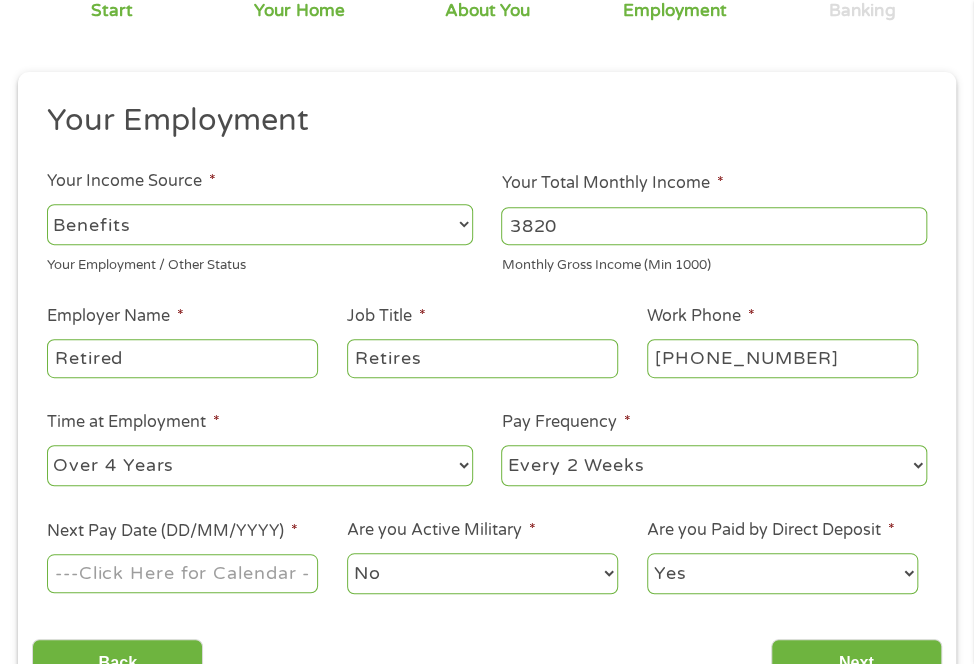 select on "semimonthly" 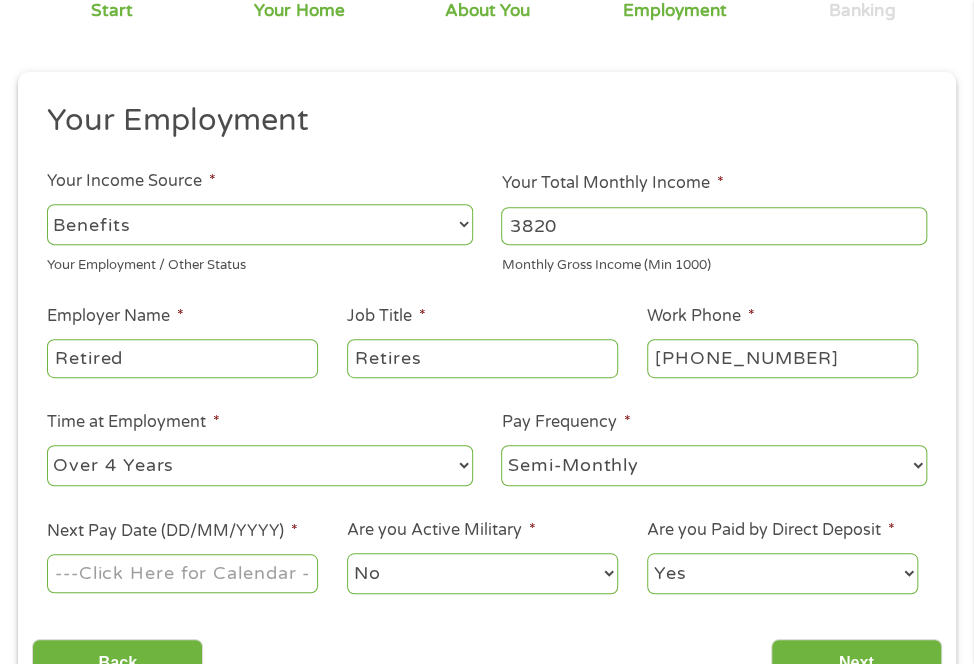 click on "--- Choose one --- Every 2 Weeks Every Week Monthly Semi-Monthly" at bounding box center [714, 465] 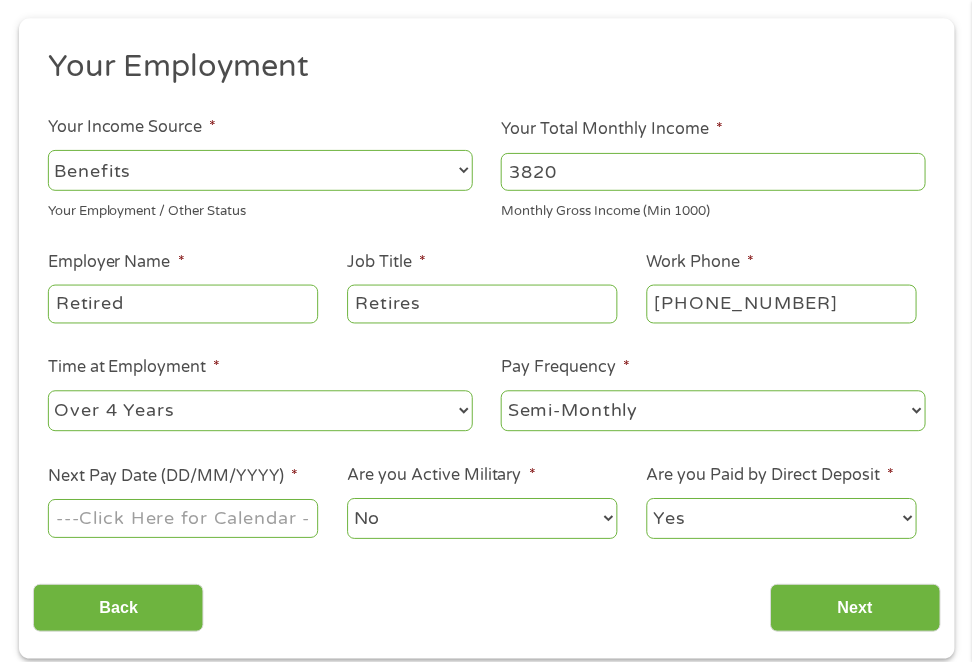 scroll, scrollTop: 267, scrollLeft: 0, axis: vertical 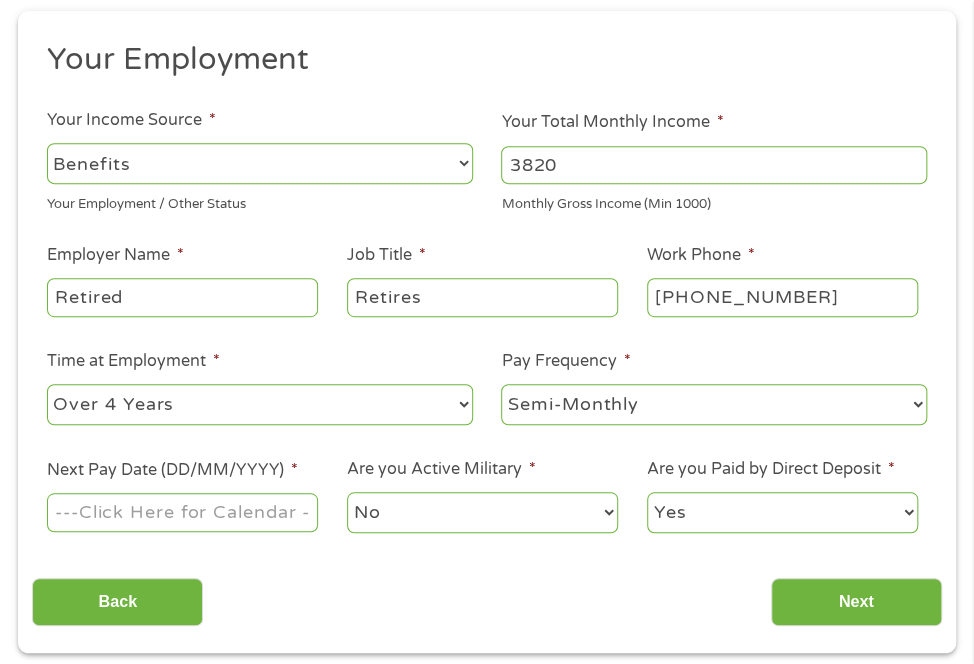 click on "Retired" at bounding box center (182, 297) 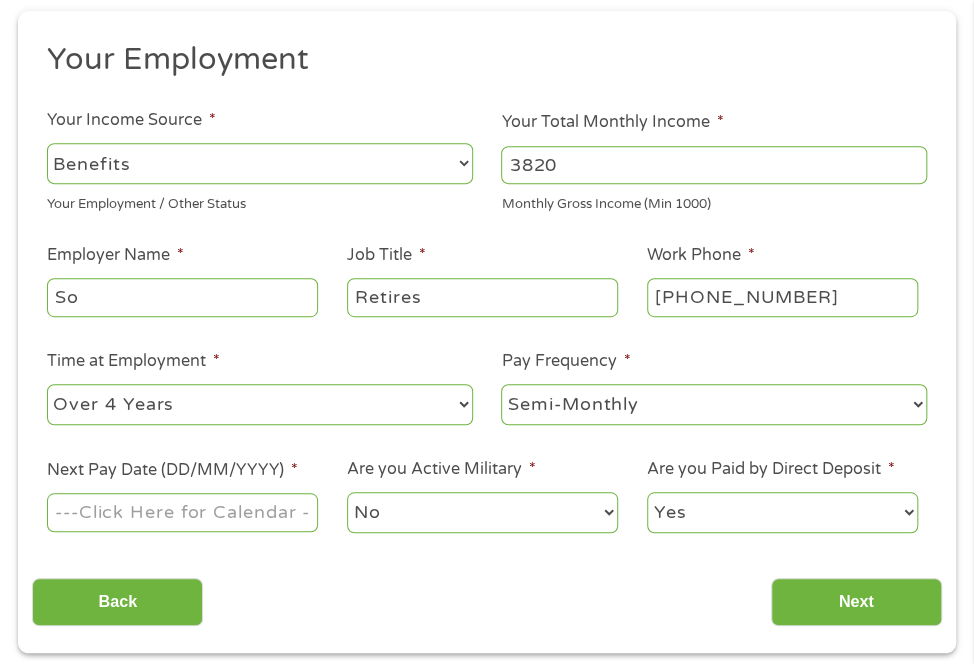 type on "S" 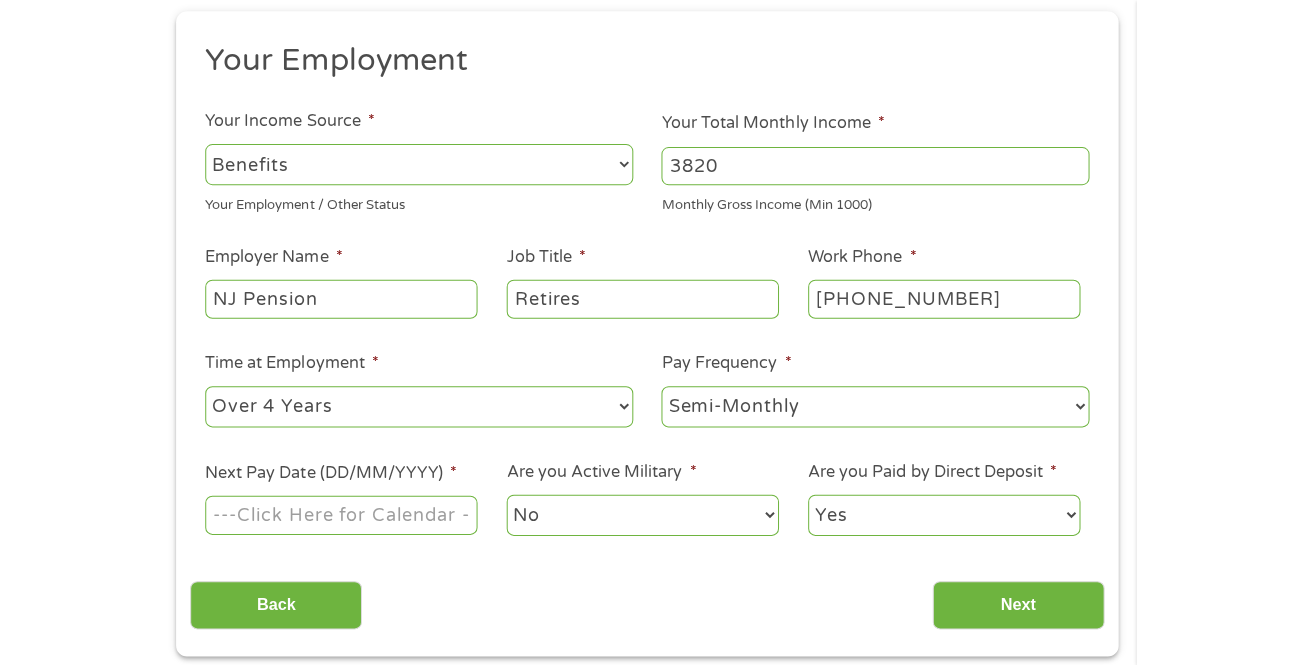 scroll, scrollTop: 252, scrollLeft: 0, axis: vertical 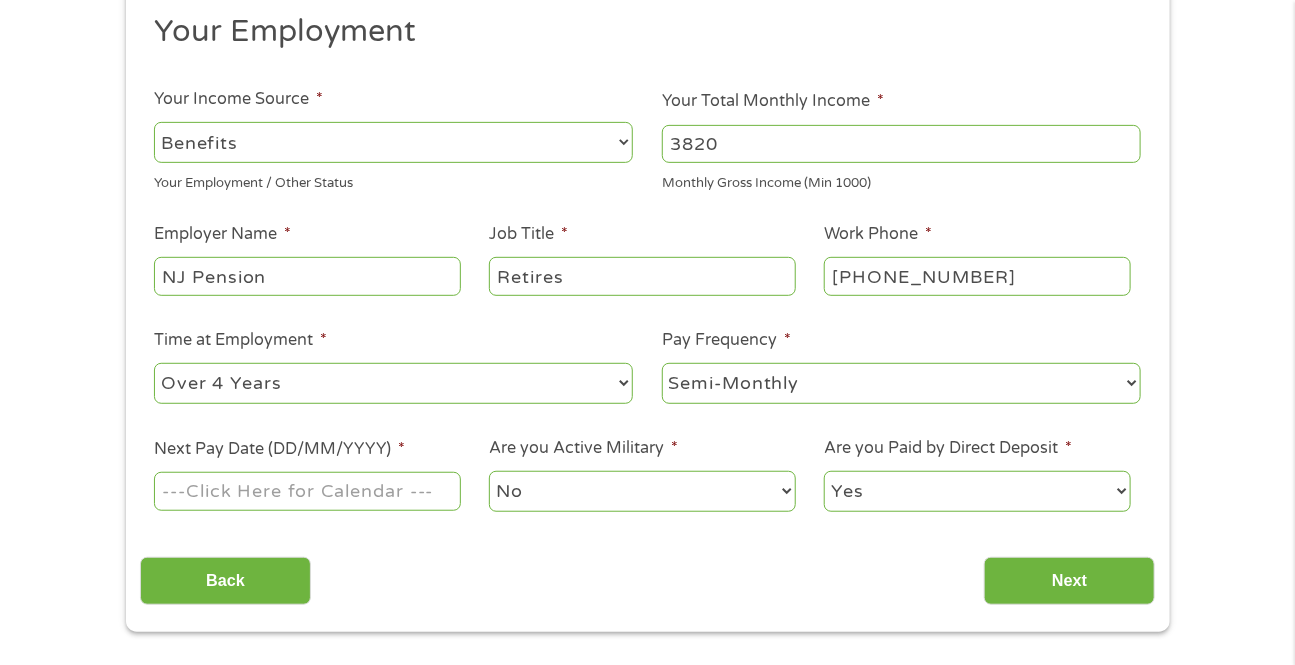 drag, startPoint x: 272, startPoint y: 275, endPoint x: 149, endPoint y: 269, distance: 123.146255 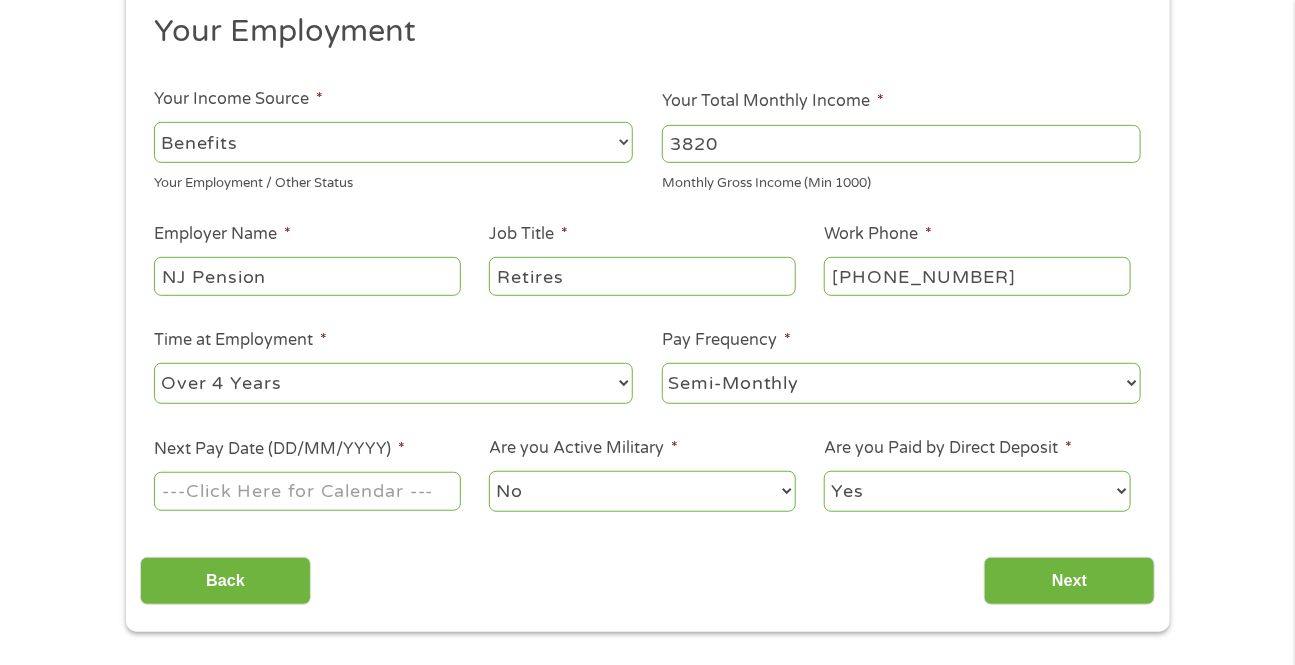 paste on "J PensionN" 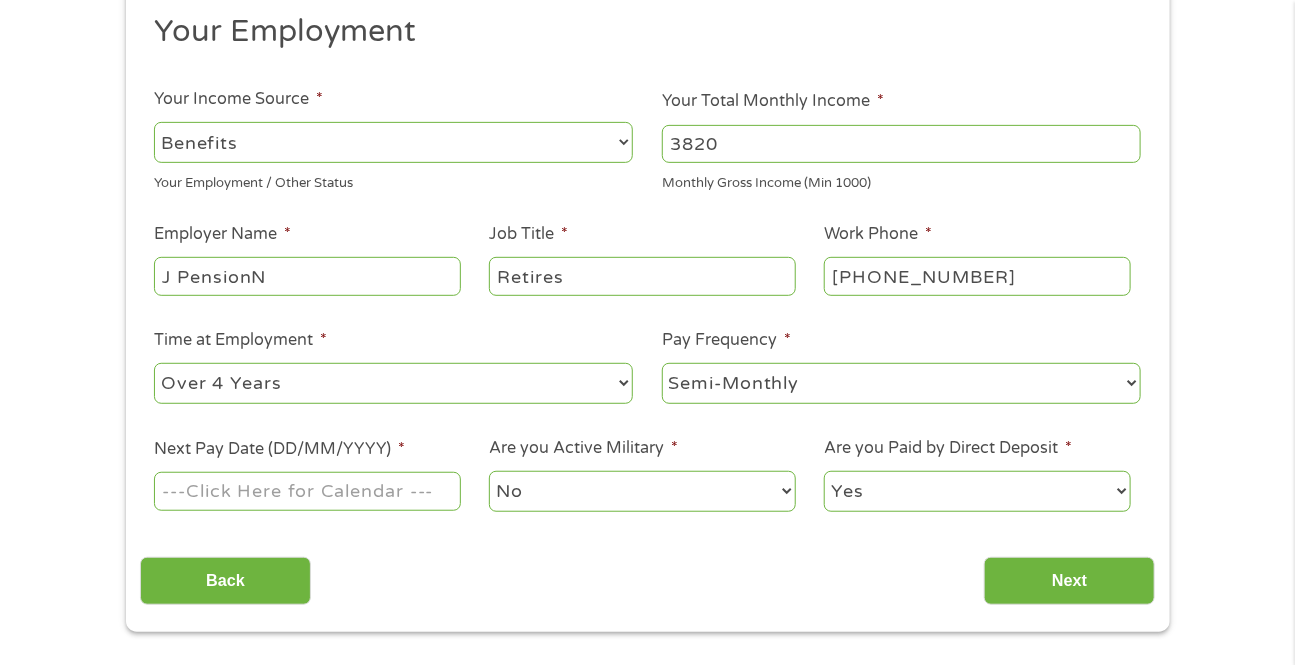 drag, startPoint x: 270, startPoint y: 272, endPoint x: 161, endPoint y: 270, distance: 109.01835 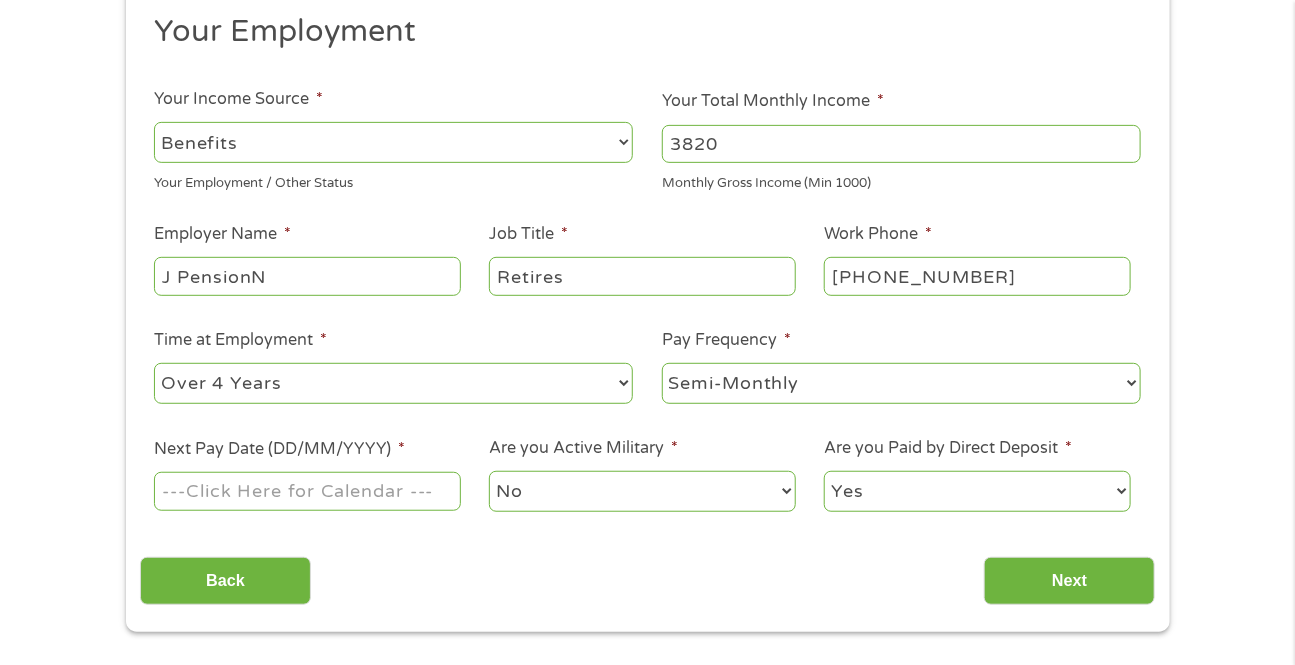 drag, startPoint x: 276, startPoint y: 272, endPoint x: 154, endPoint y: 266, distance: 122.14745 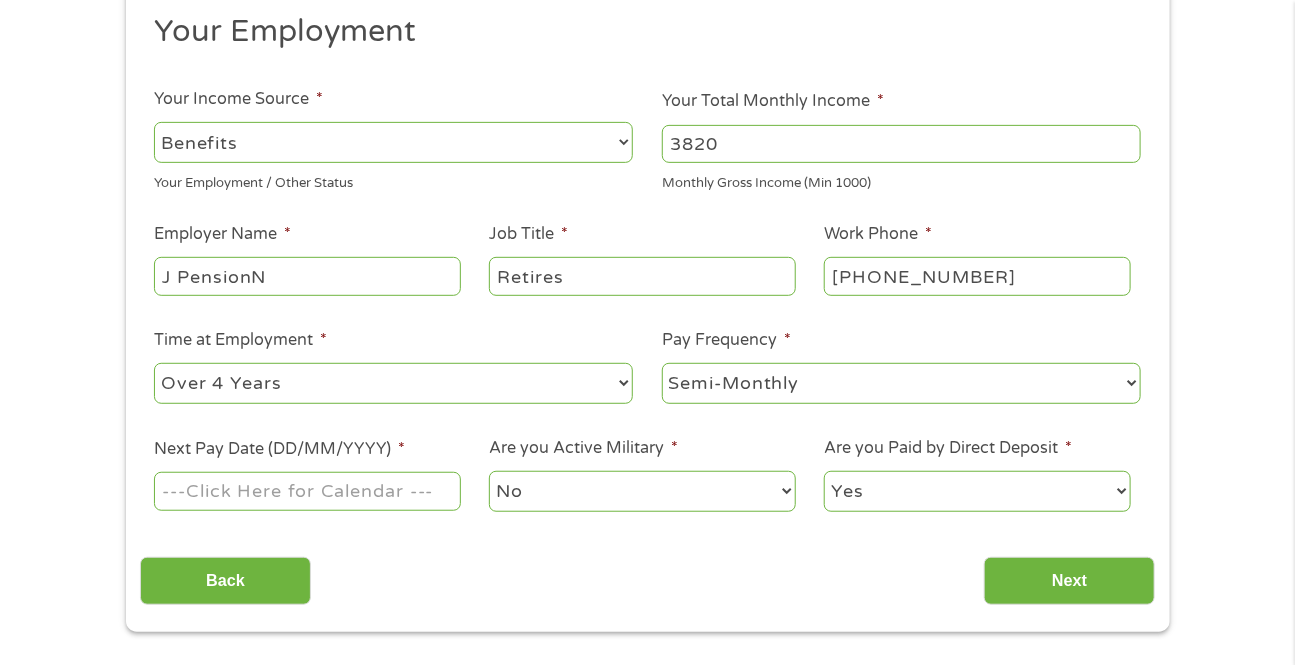 click on "J PensionN" at bounding box center (307, 276) 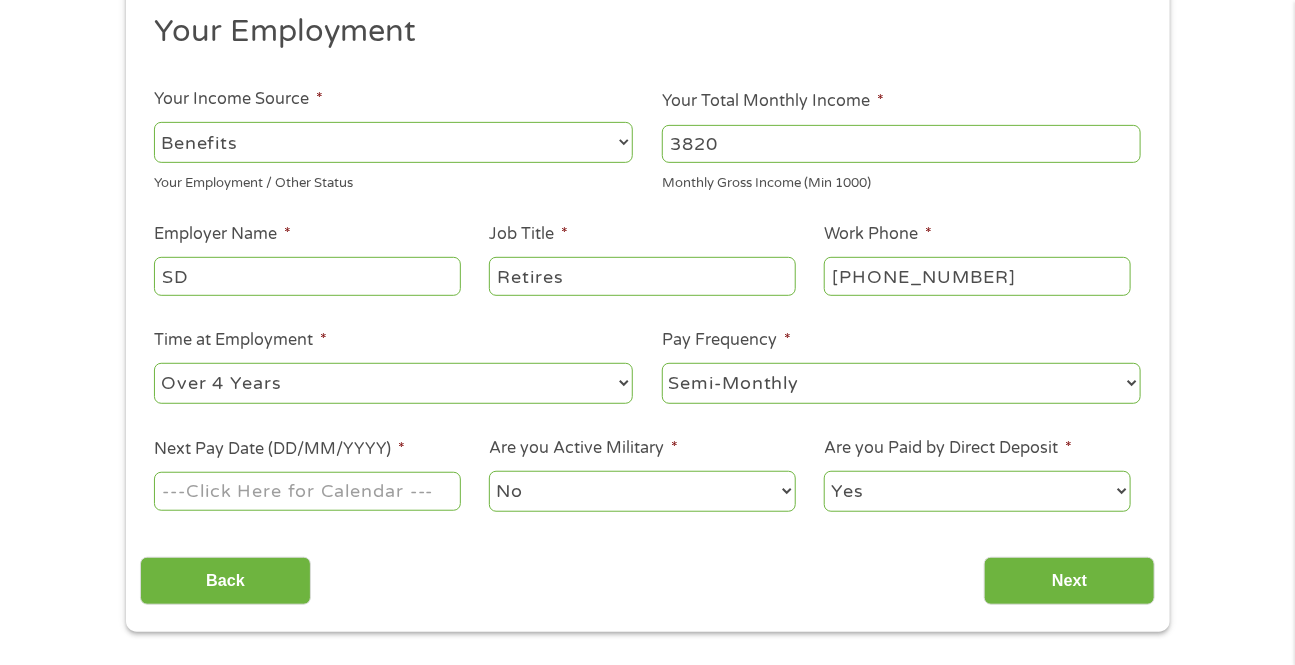type on "S" 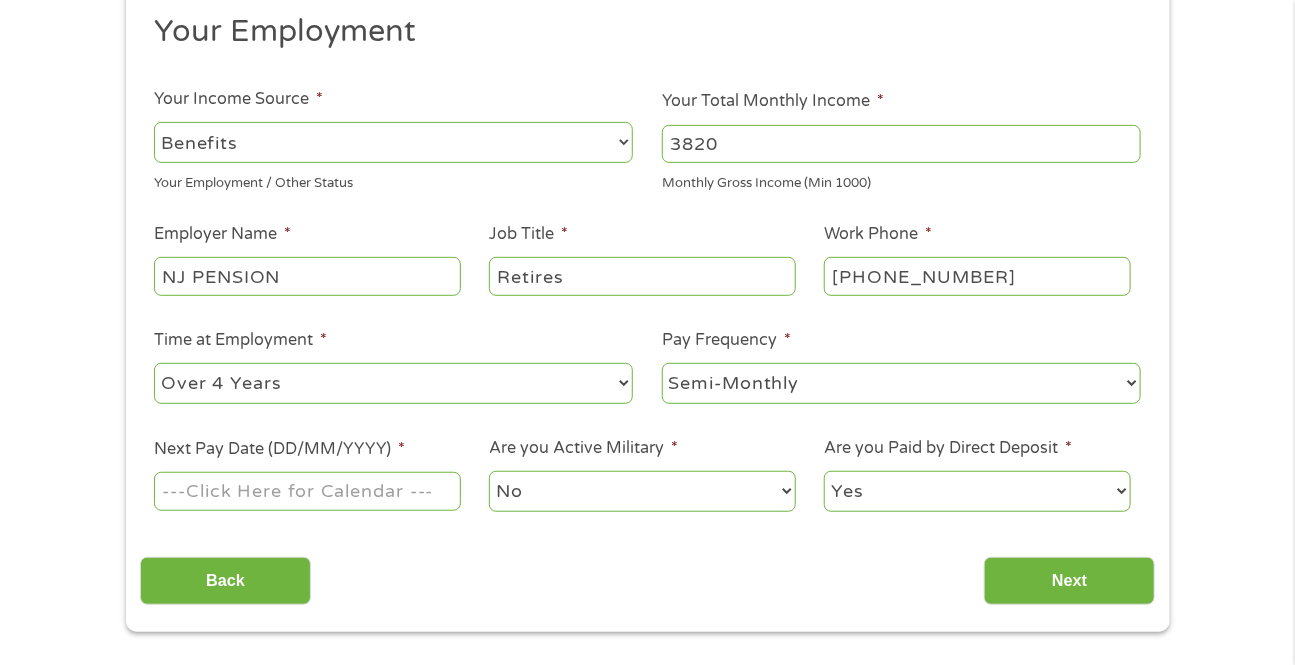 drag, startPoint x: 290, startPoint y: 280, endPoint x: 152, endPoint y: 269, distance: 138.43771 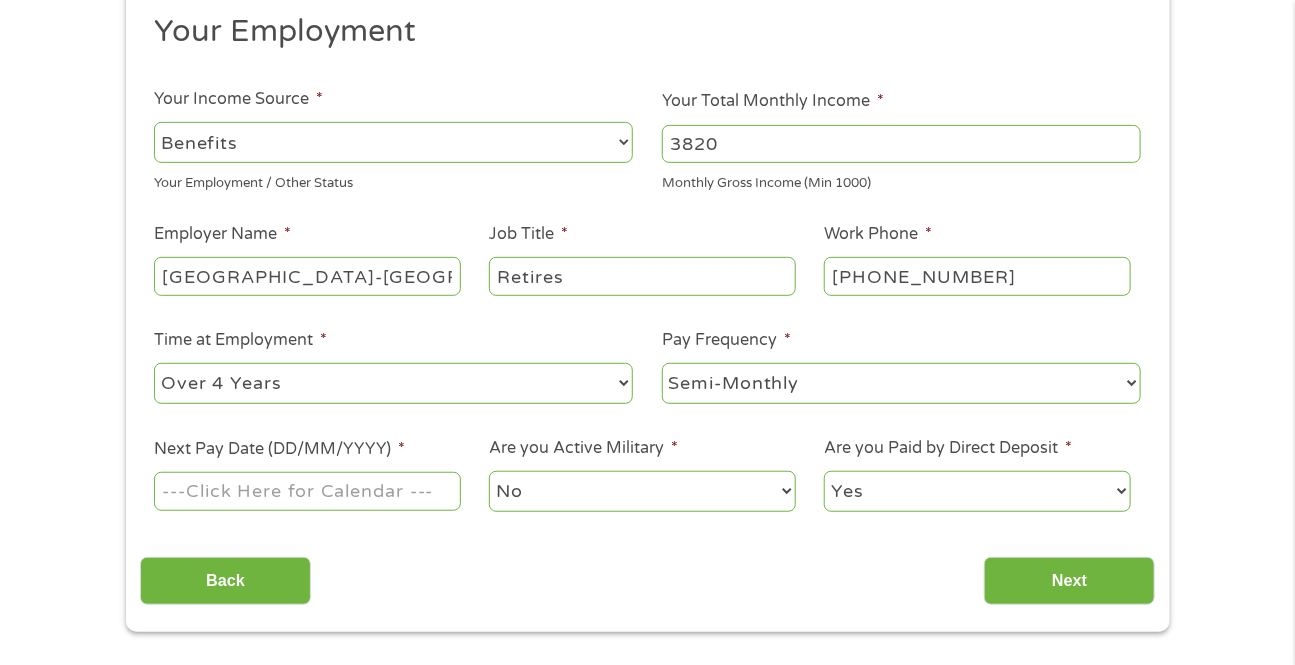 click on "PERS-NJ" at bounding box center [307, 276] 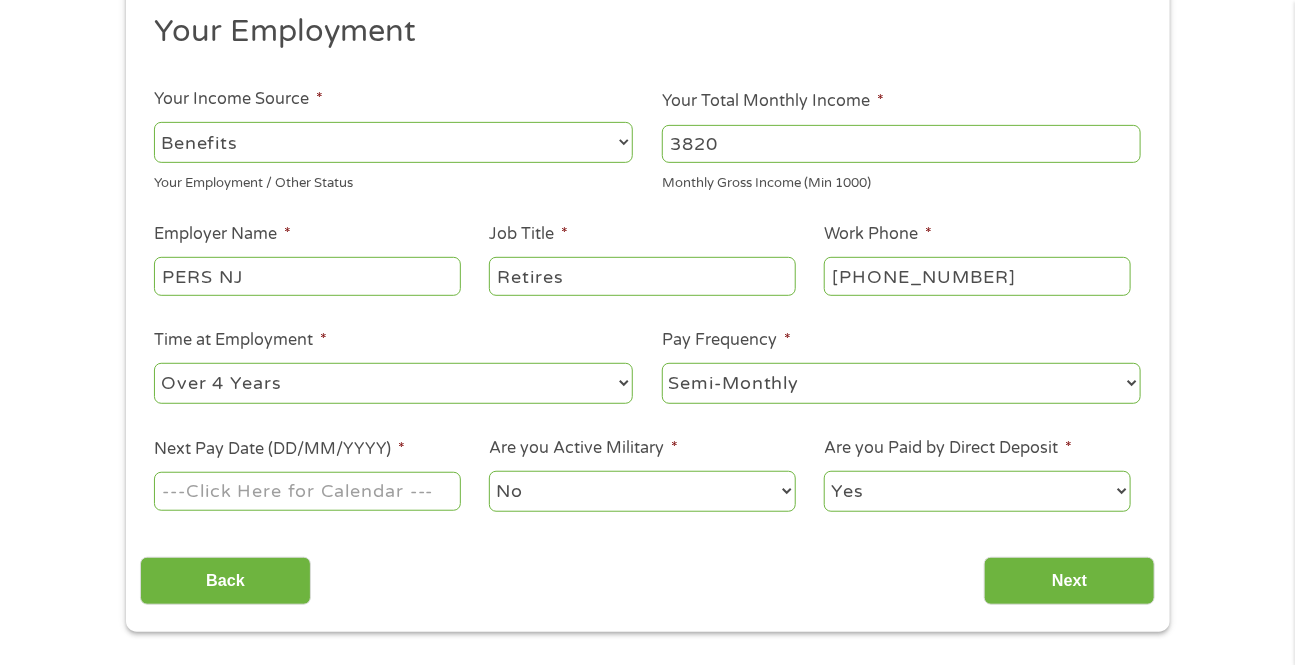 click on "PERS NJ" at bounding box center [307, 276] 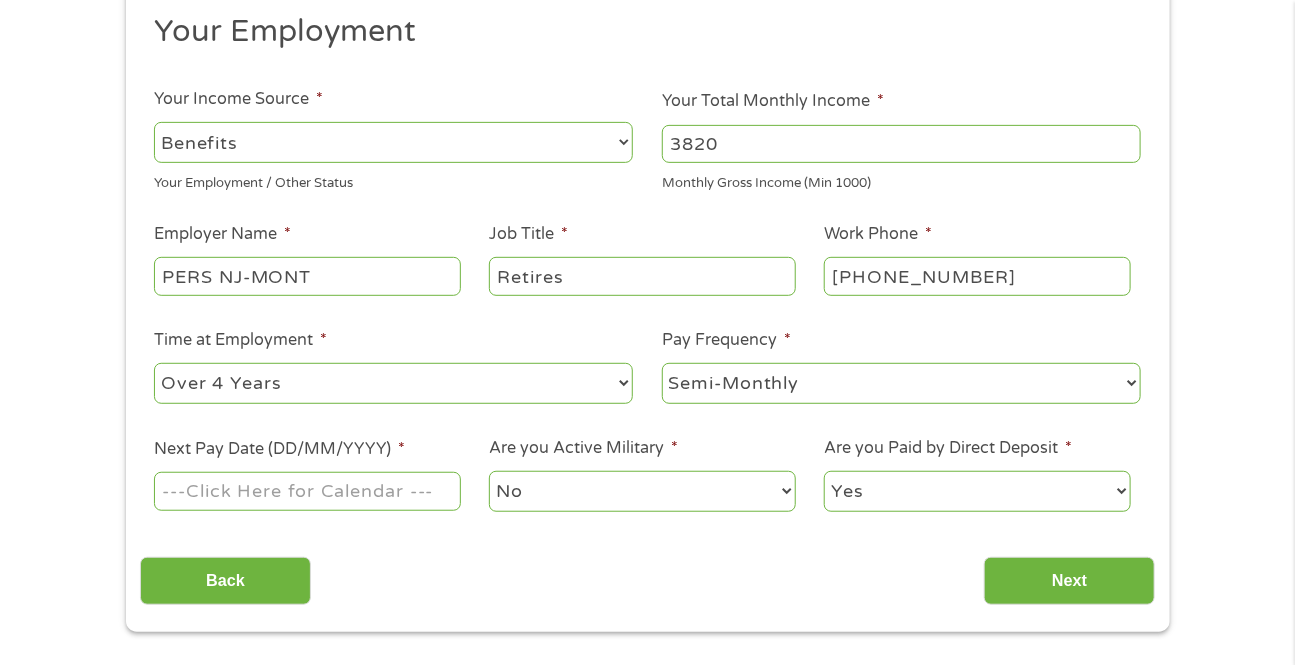 click on "PERS NJ-MONT" at bounding box center [307, 276] 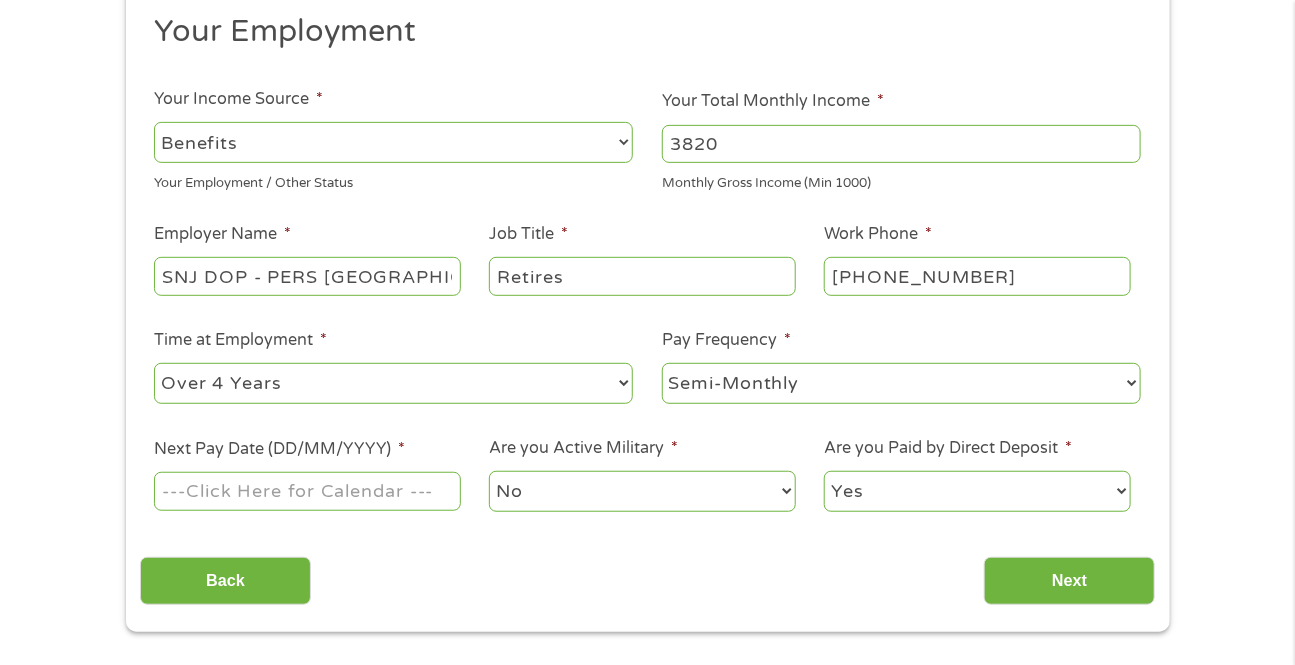 type on "SNJ DOP - PERS NJ-MONT" 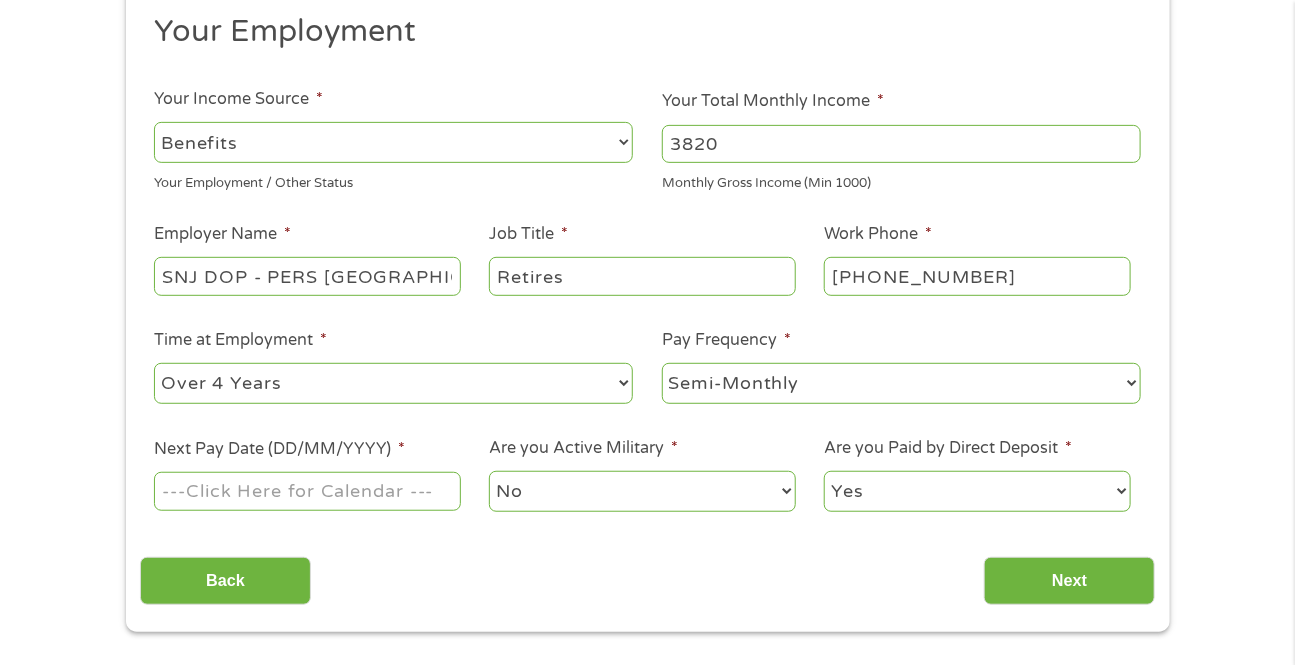 drag, startPoint x: 565, startPoint y: 279, endPoint x: 554, endPoint y: 280, distance: 11.045361 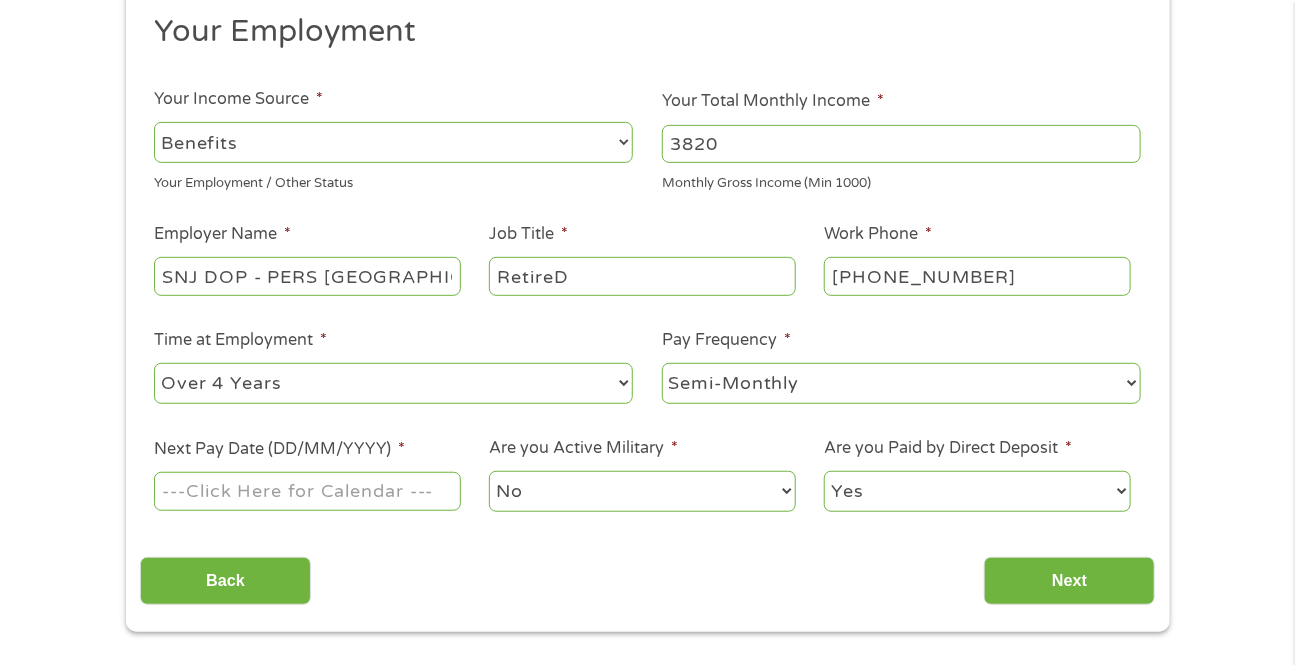 drag, startPoint x: 566, startPoint y: 279, endPoint x: 550, endPoint y: 279, distance: 16 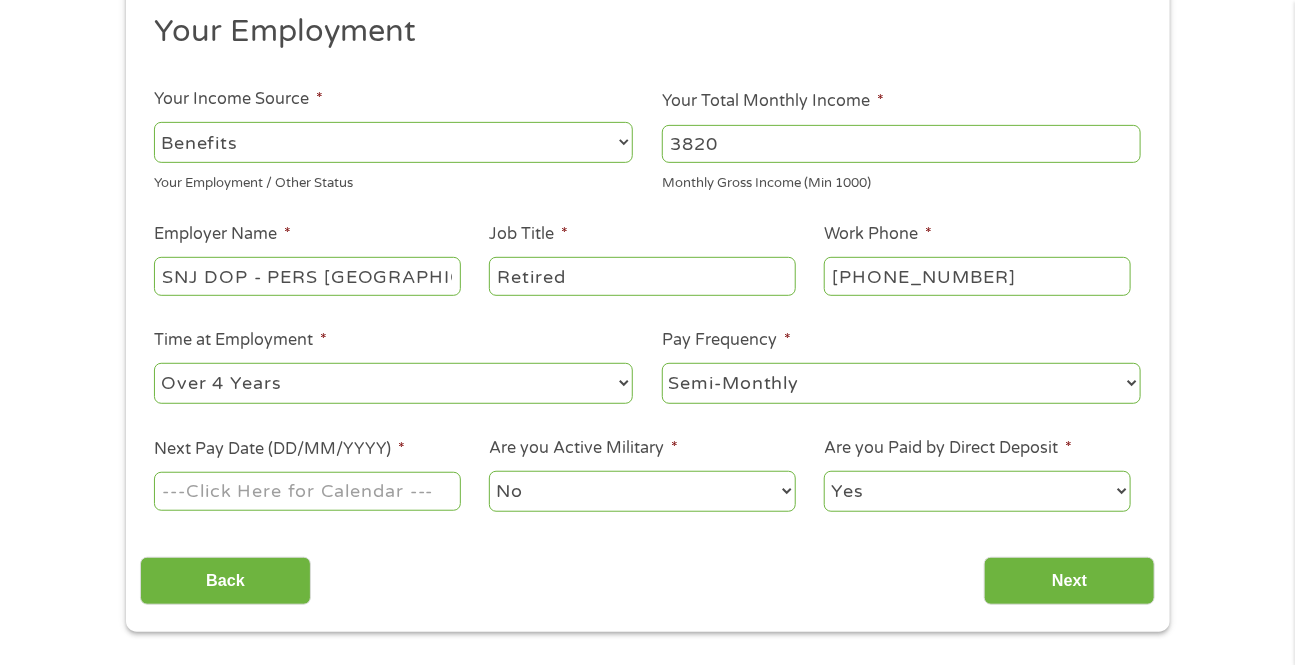 type on "Retired" 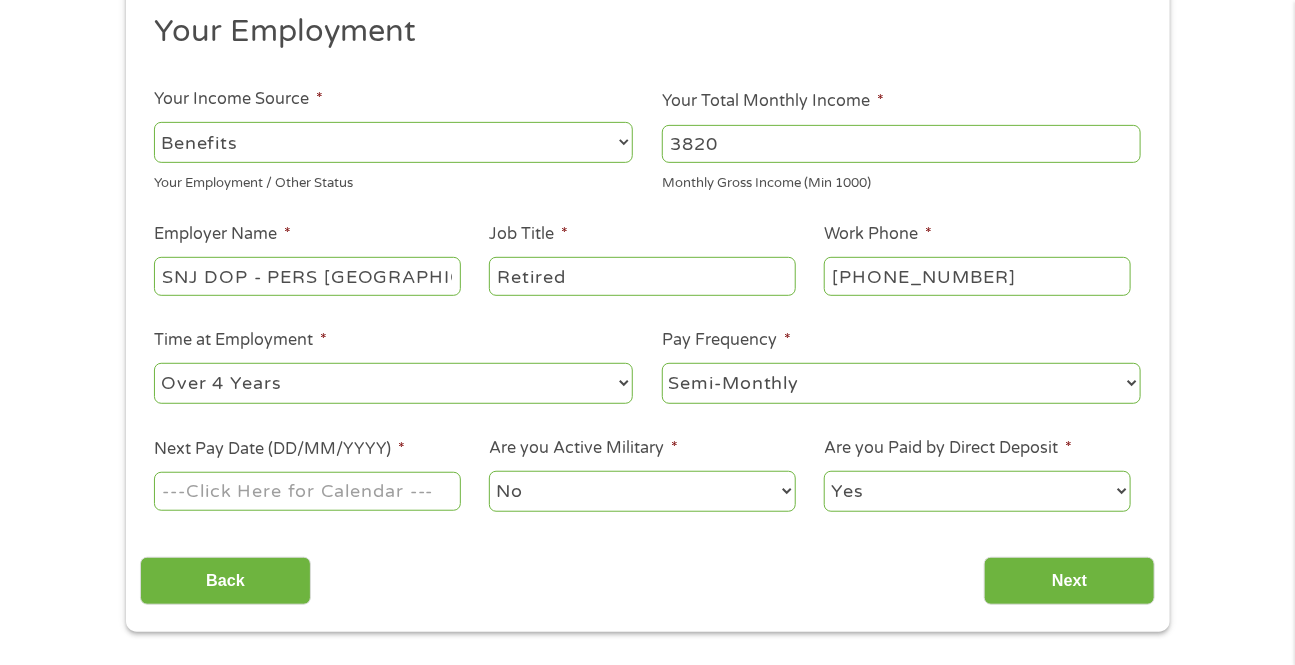 click on "--- Choose one --- 1 Year or less 1 - 2 Years 2 - 4 Years Over 4 Years" at bounding box center (393, 383) 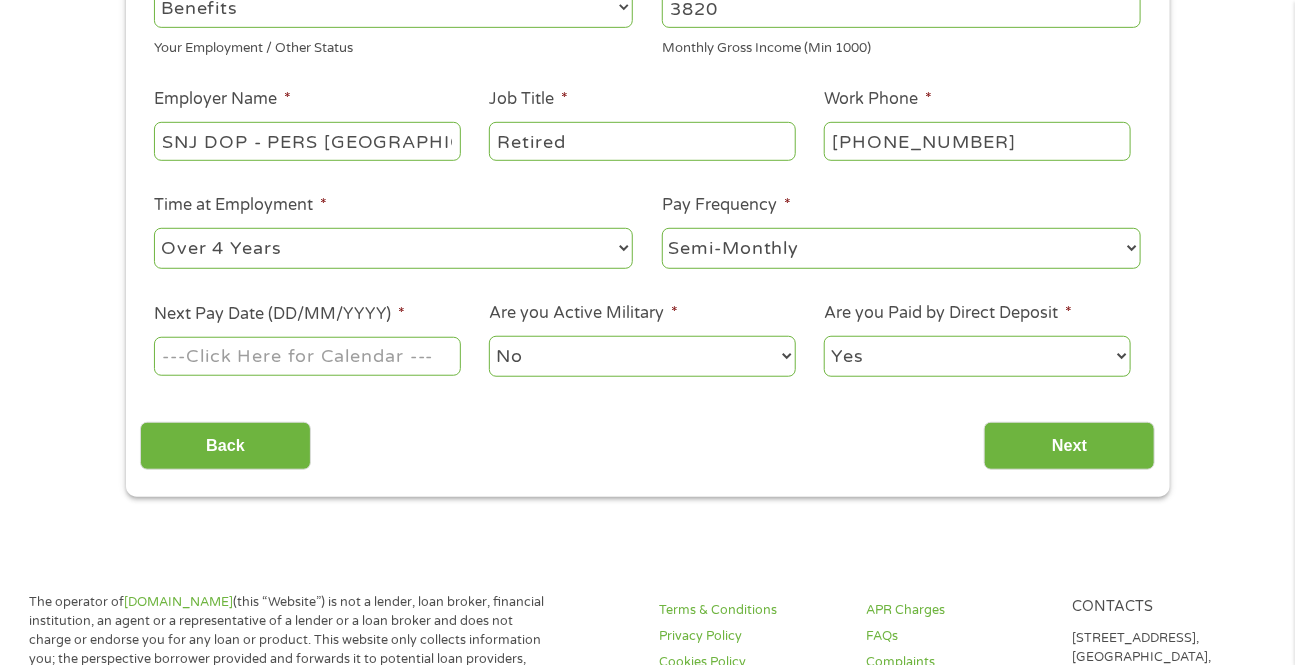 scroll, scrollTop: 373, scrollLeft: 0, axis: vertical 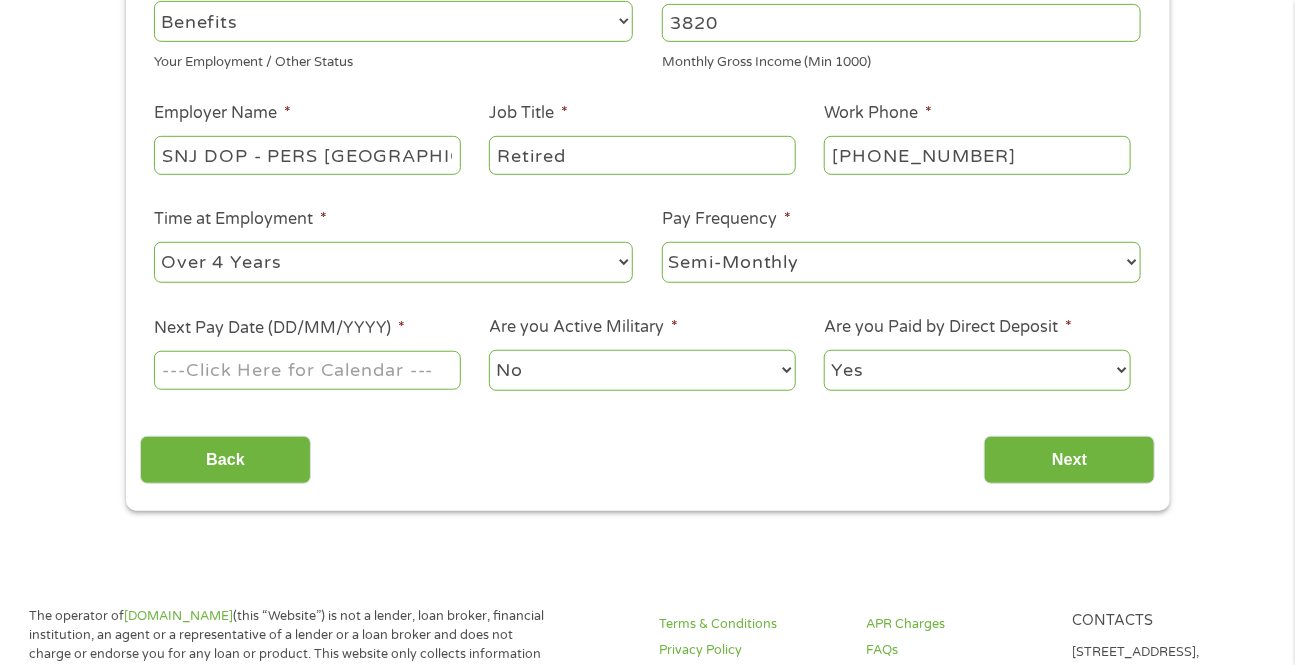 click on "--- Choose one --- 1 Year or less 1 - 2 Years 2 - 4 Years Over 4 Years" at bounding box center (393, 262) 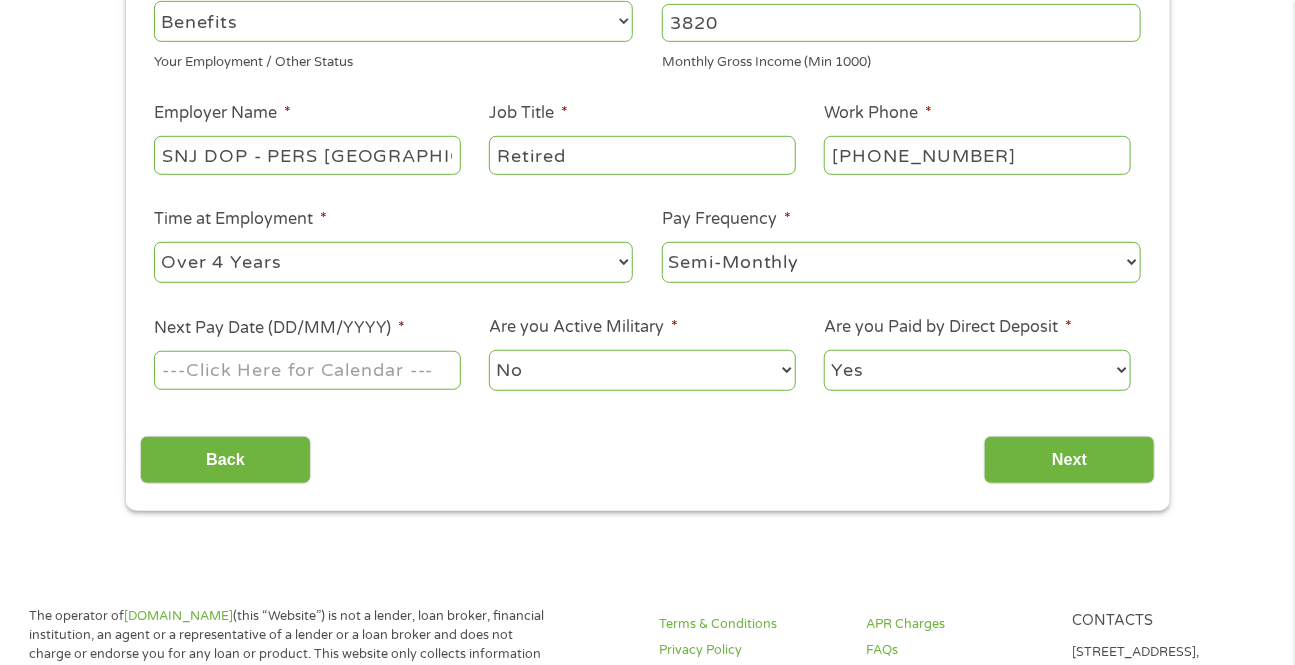 click on "--- Choose one --- Every 2 Weeks Every Week Monthly Semi-Monthly" at bounding box center [901, 262] 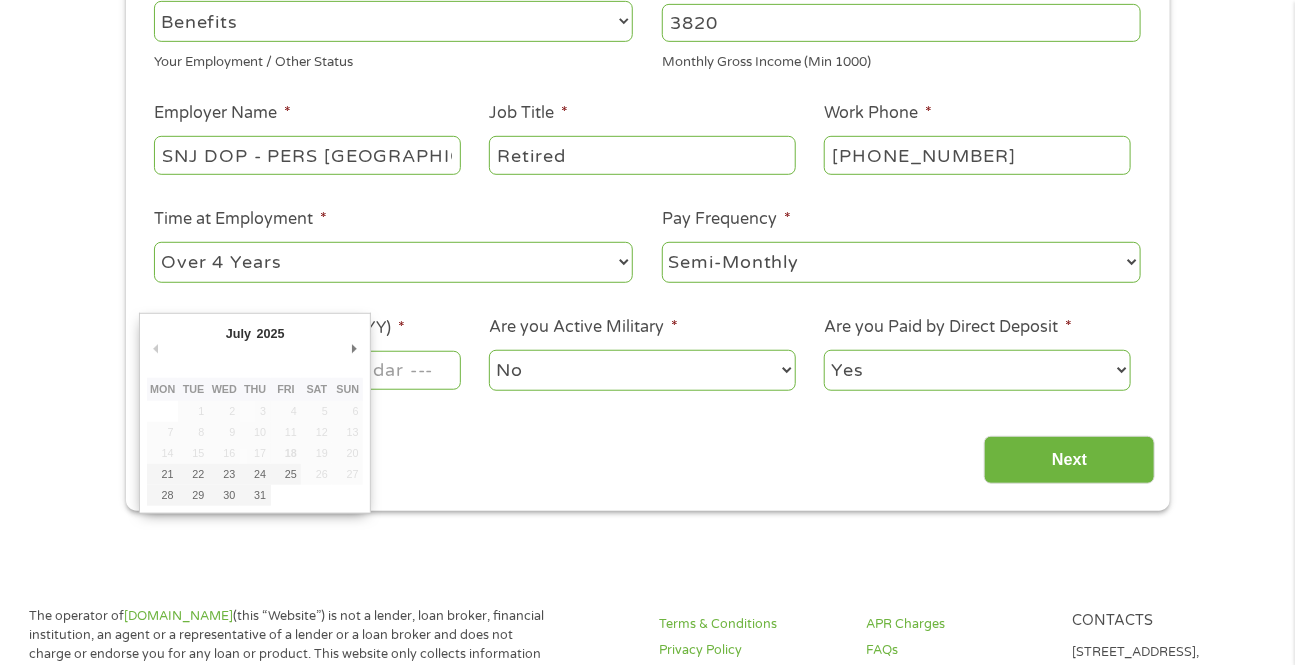 click on "Next Pay Date (DD/MM/YYYY) *" at bounding box center (307, 370) 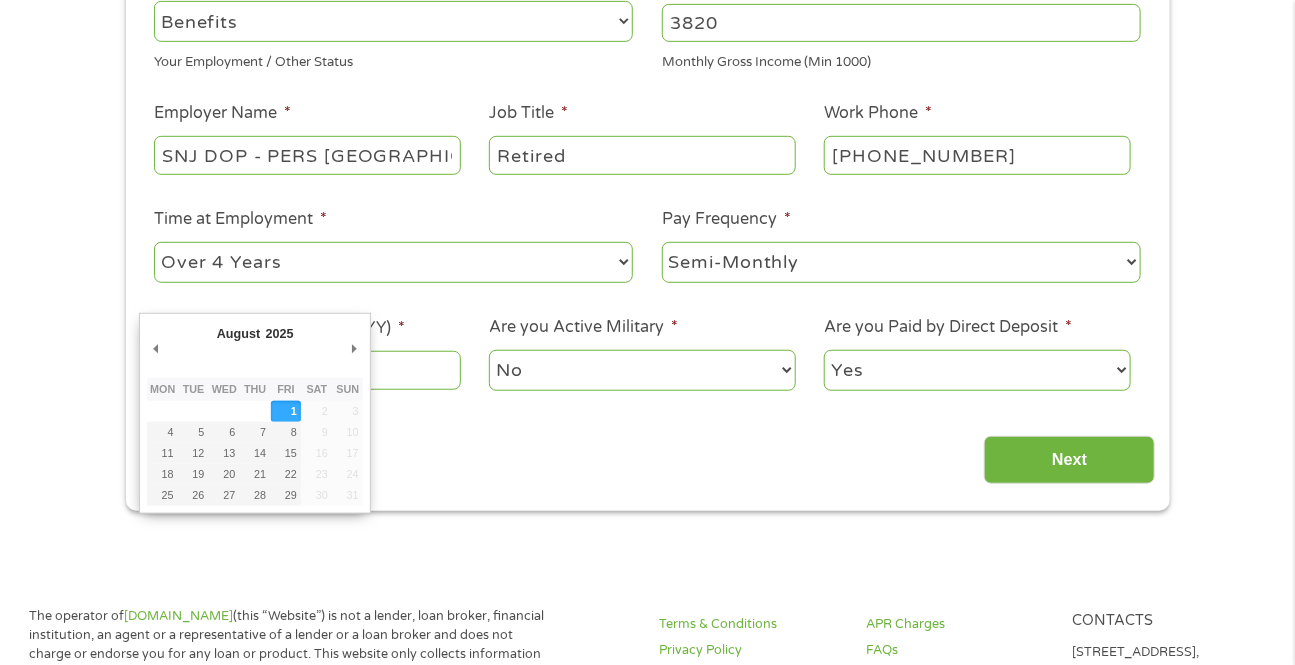 click on "Home   Get Loan Offer   How it works   FAQs   Blog   Cash Loans   Quick Loans   Online Loans   Payday Loans   Cash Advances   Préstamos   Paycheck Loans Near Me   Artificial Intelligence Loans   Contact Us
1         Start   2         Your Home   3         About You   4         Employment   5         Banking   6
This field is hidden when viewing the form gclid EAIaIQobChMIxLvfvvvGjgMV8kP_AR37WQ5XEAAYAyAAEgKuOPD_BwE This field is hidden when viewing the form Referrer https://www.cashpandaloans.com/payday-loans/?medium=adwords&source=adwords&campaign=22549846227&adgroup=188036189468&creative=752033236951&position=&keyword=cash%20loan%20in%202%20minutes&utm_term=searchterm&matchtype=term&device=c&network=s&gad_source=5&gad_campaignid=22549846227&gclid=EAIaIQobChMIxLvfvvvGjgMV8kP_AR37WQ5XEAAYAyAAEgKuOPD_BwE This field is hidden when viewing the form Source adwords This field is hidden when viewing the form Campaign c s" at bounding box center (647, 905) 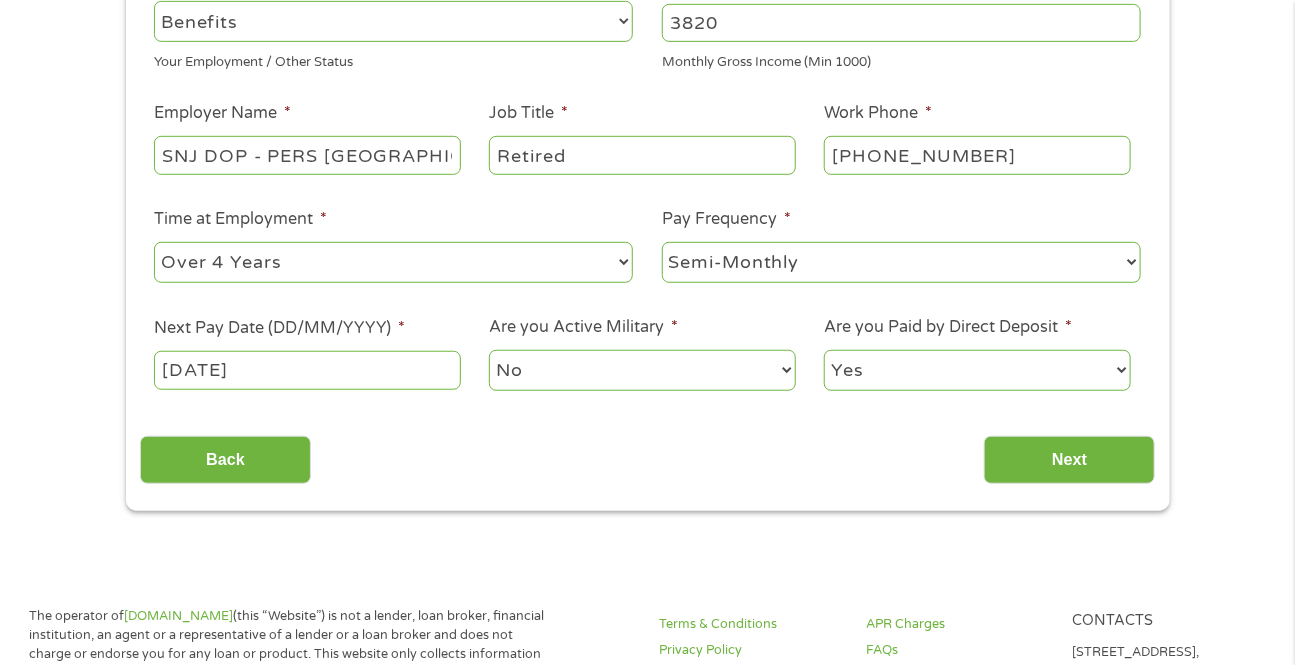 click on "01/08/2025" at bounding box center (307, 371) 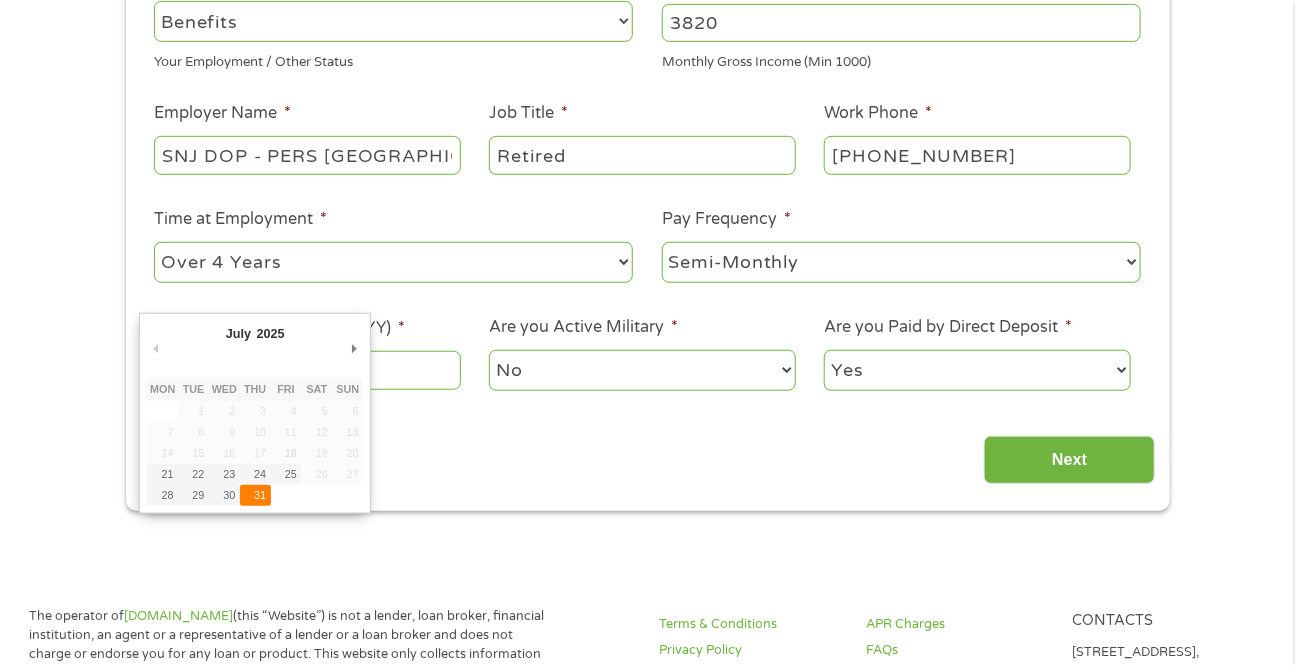 type on "31/07/2025" 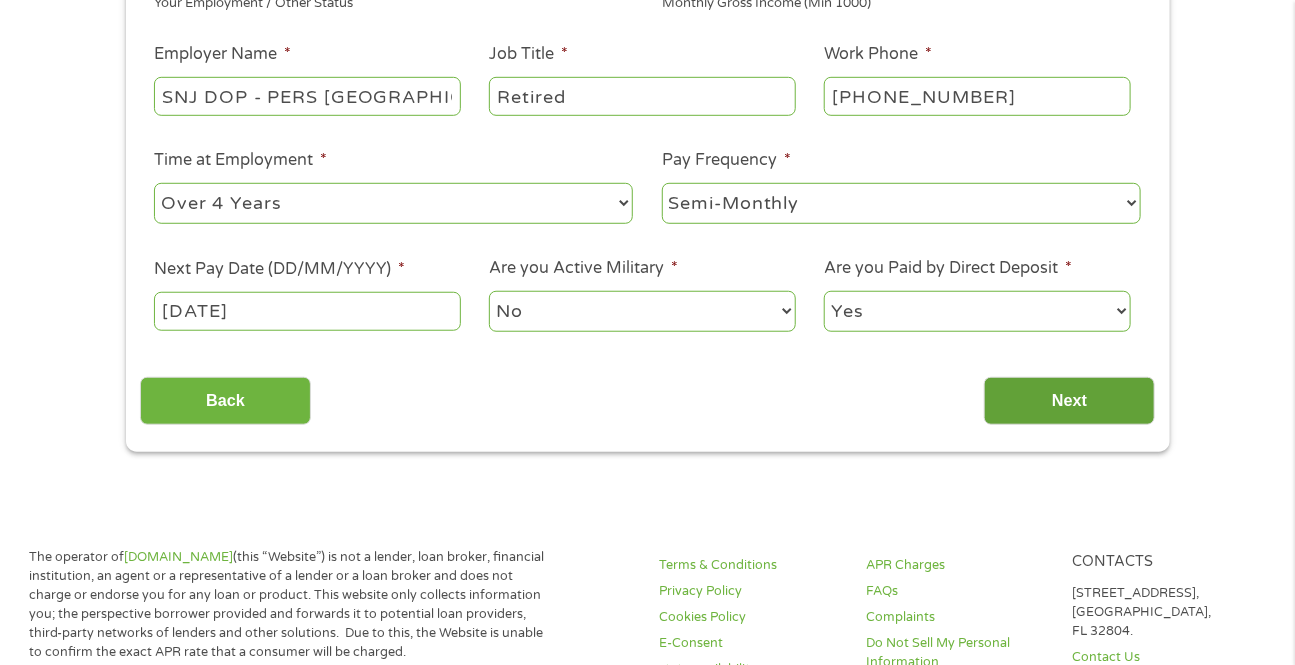 scroll, scrollTop: 434, scrollLeft: 0, axis: vertical 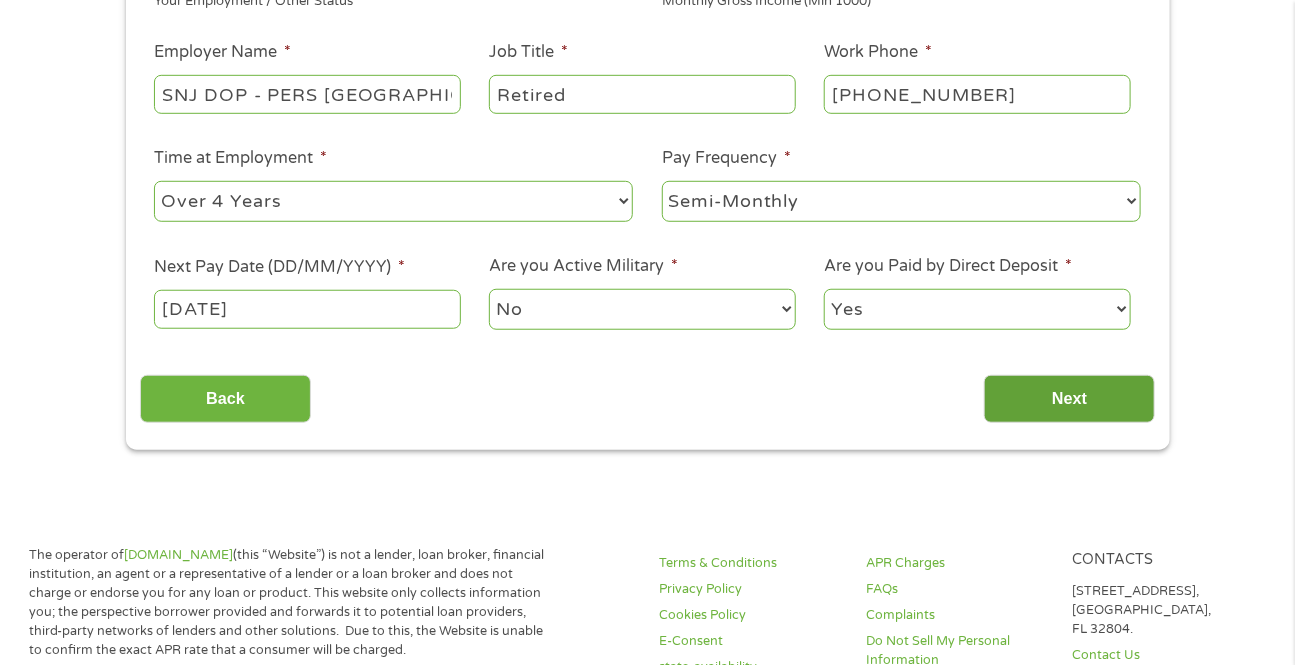 click on "Next" at bounding box center (1069, 399) 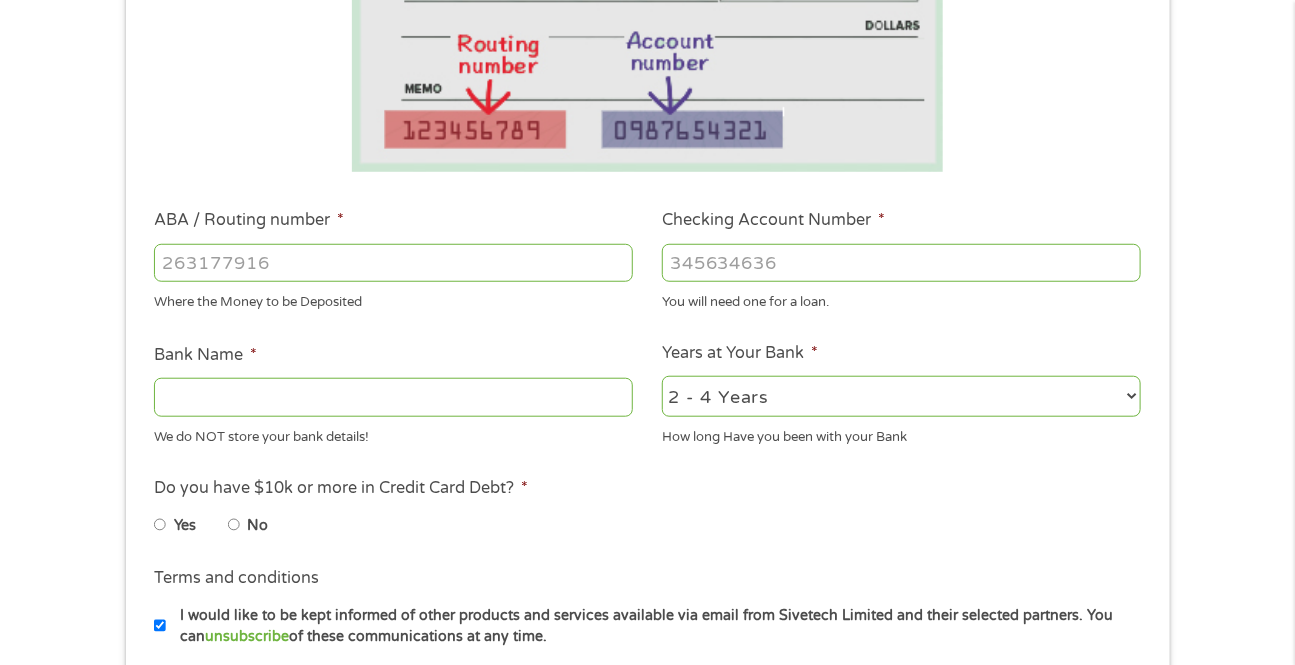 scroll, scrollTop: 148, scrollLeft: 0, axis: vertical 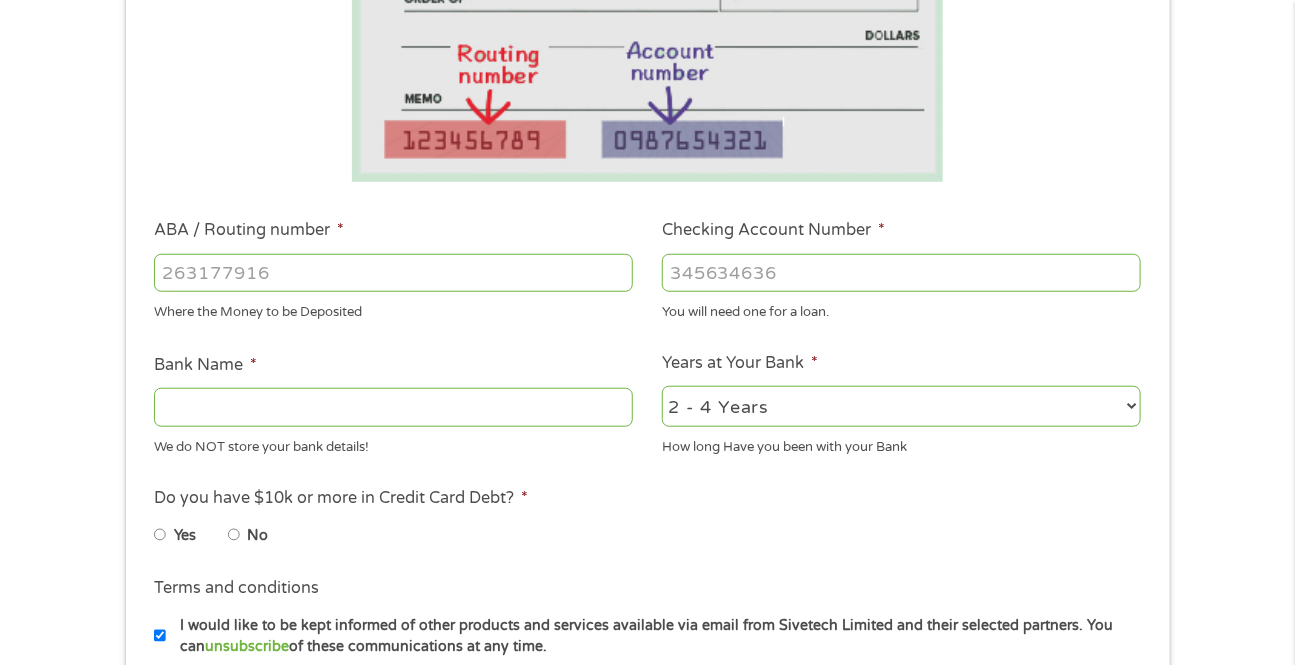 click on "ABA / Routing number *" at bounding box center (393, 273) 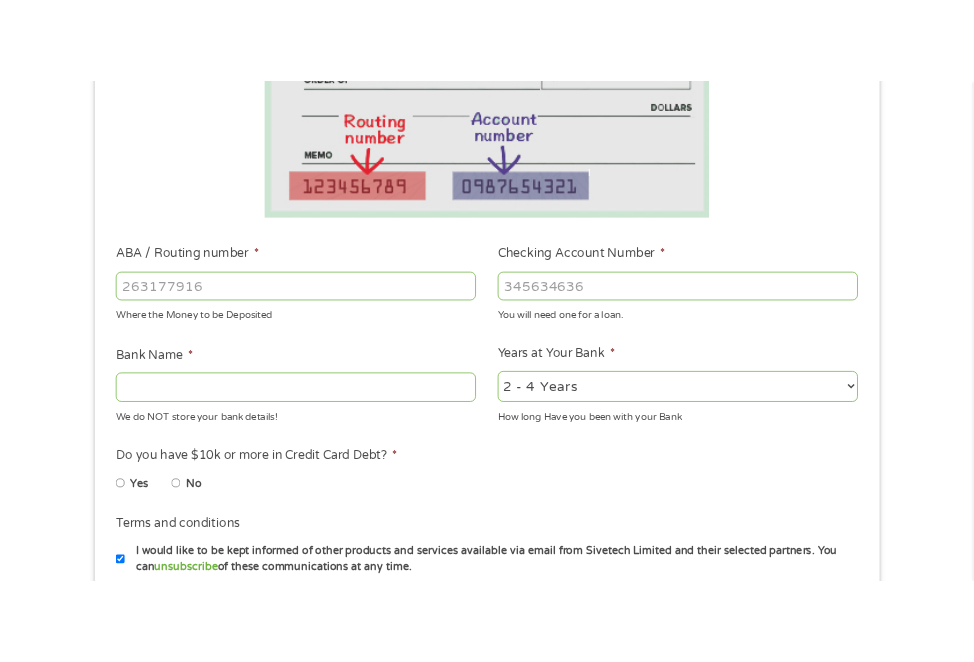 scroll, scrollTop: 468, scrollLeft: 0, axis: vertical 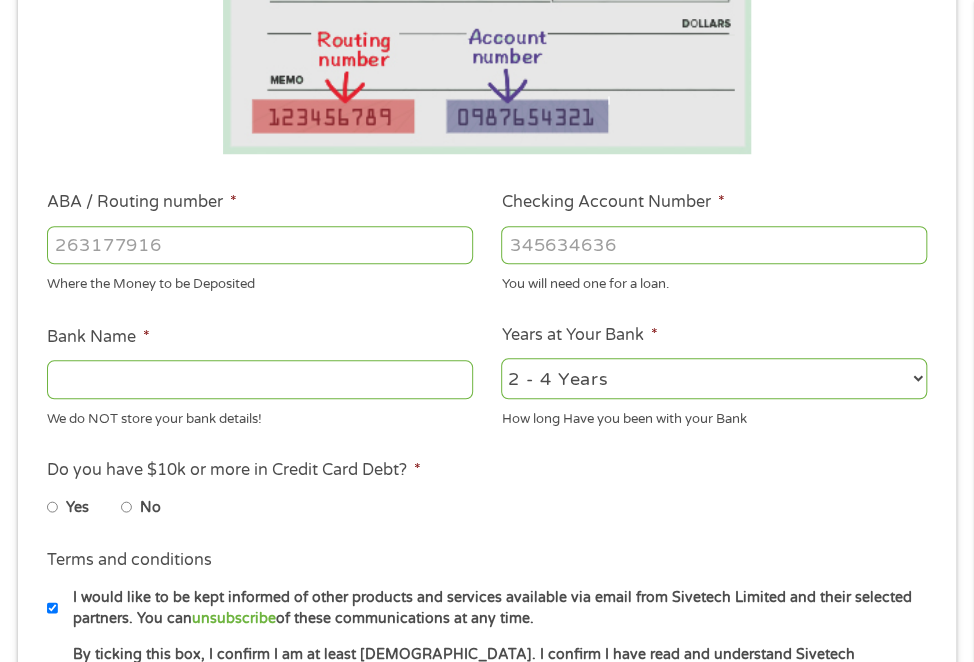 click on "Bank Name *" at bounding box center (260, 379) 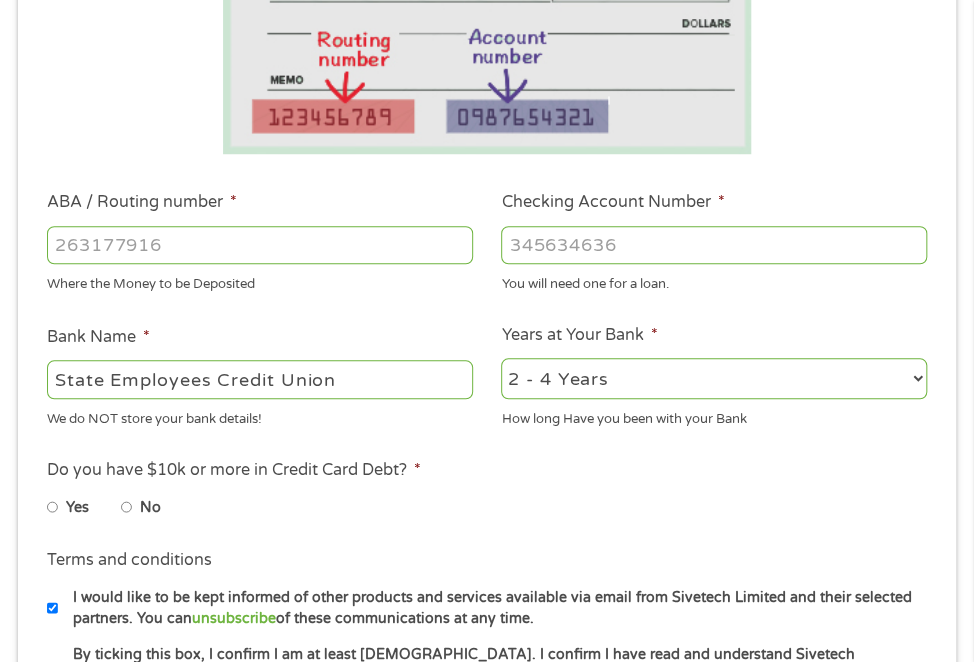 type on "State Employees Credit Union" 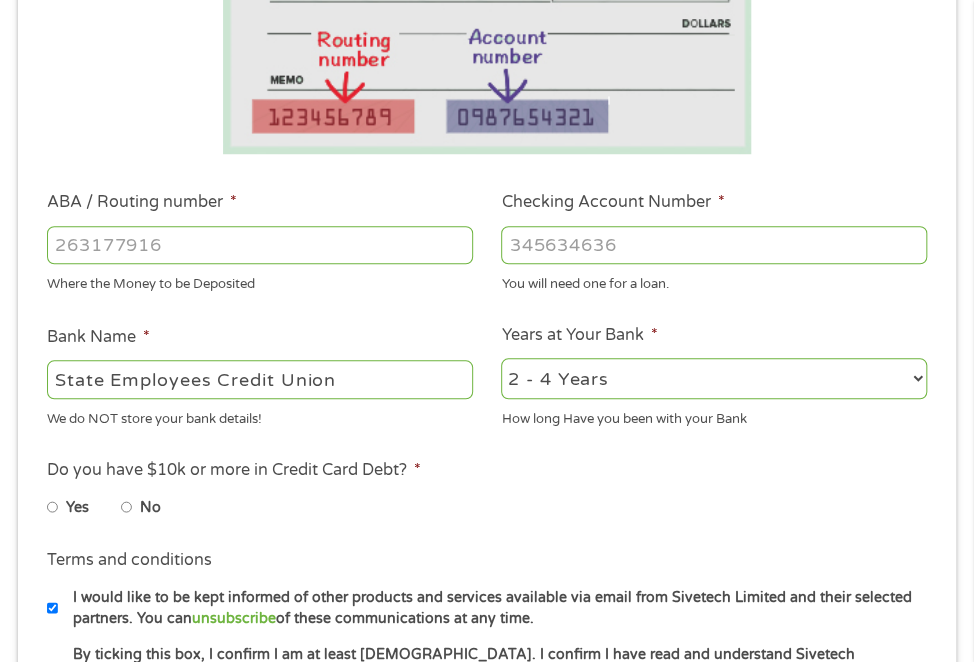 select on "60months" 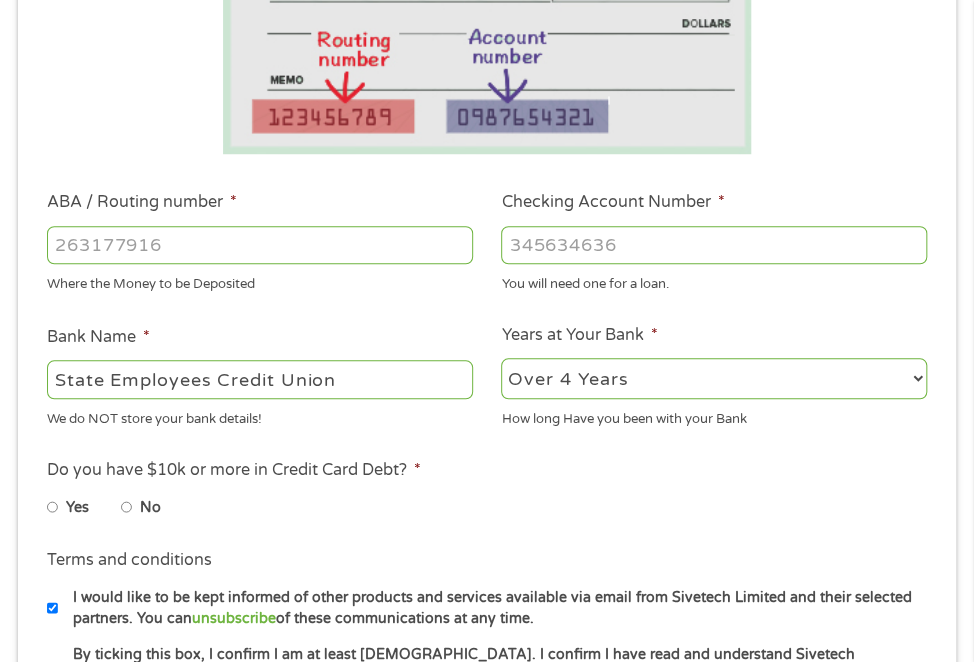 click on "2 - 4 Years 6 - 12 Months 1 - 2 Years Over 4 Years" at bounding box center (714, 378) 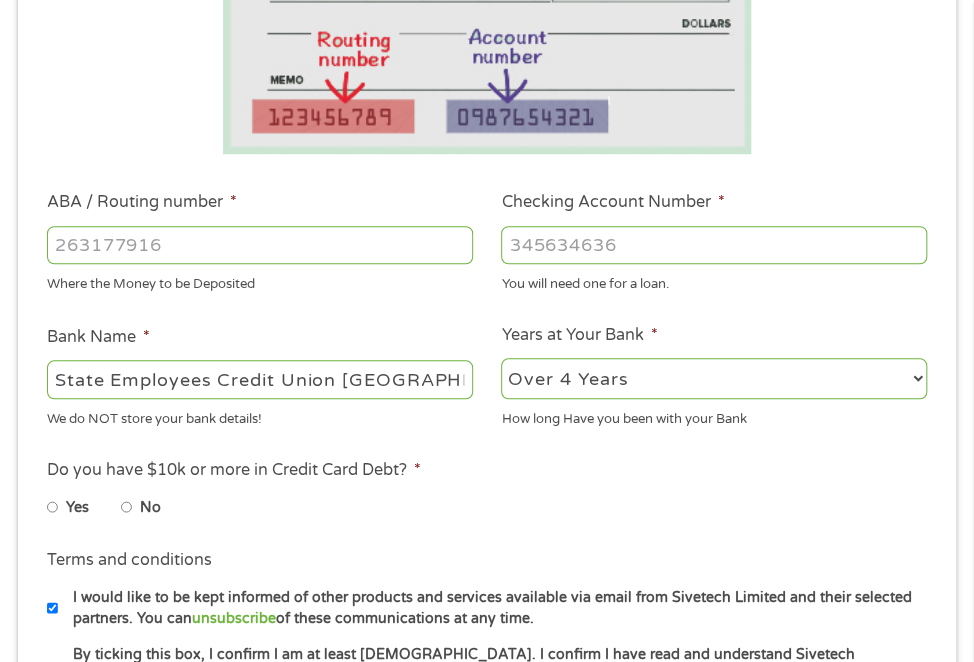 click on "State Employees Credit Union NC" at bounding box center (260, 379) 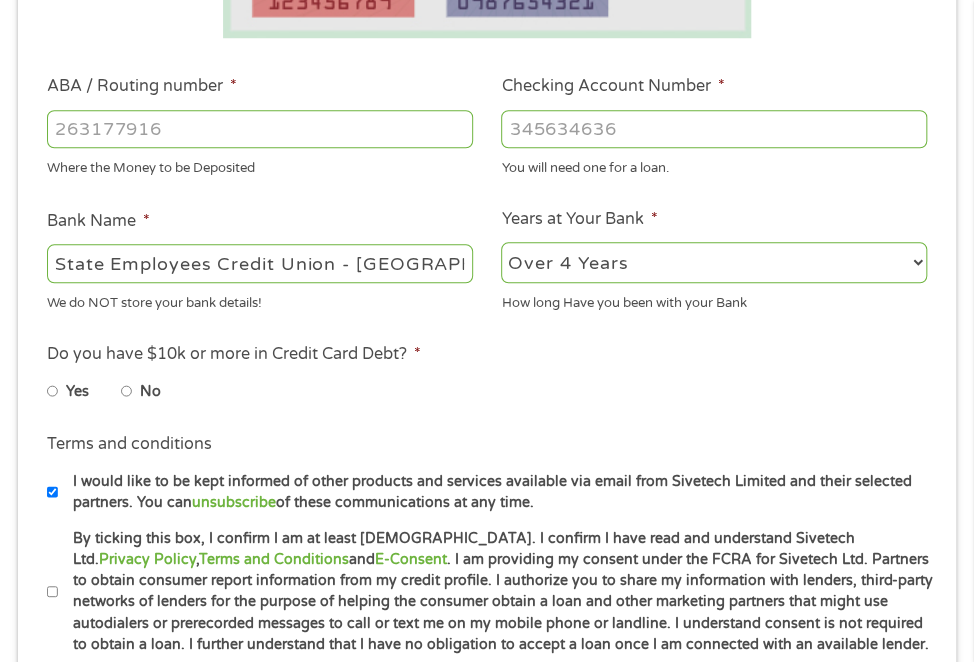 scroll, scrollTop: 589, scrollLeft: 0, axis: vertical 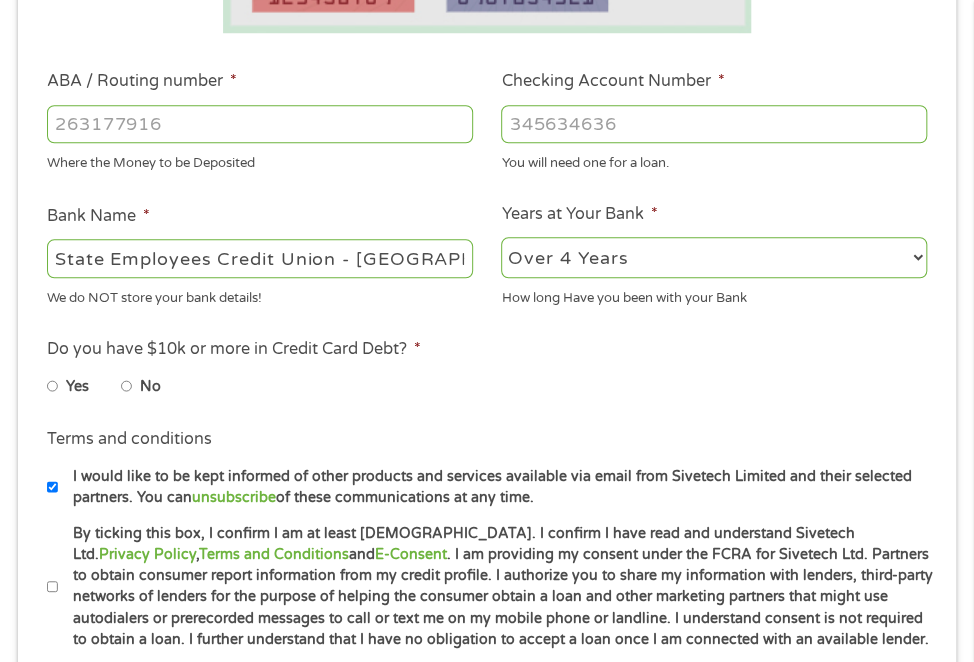 type on "State Employees Credit Union - NC" 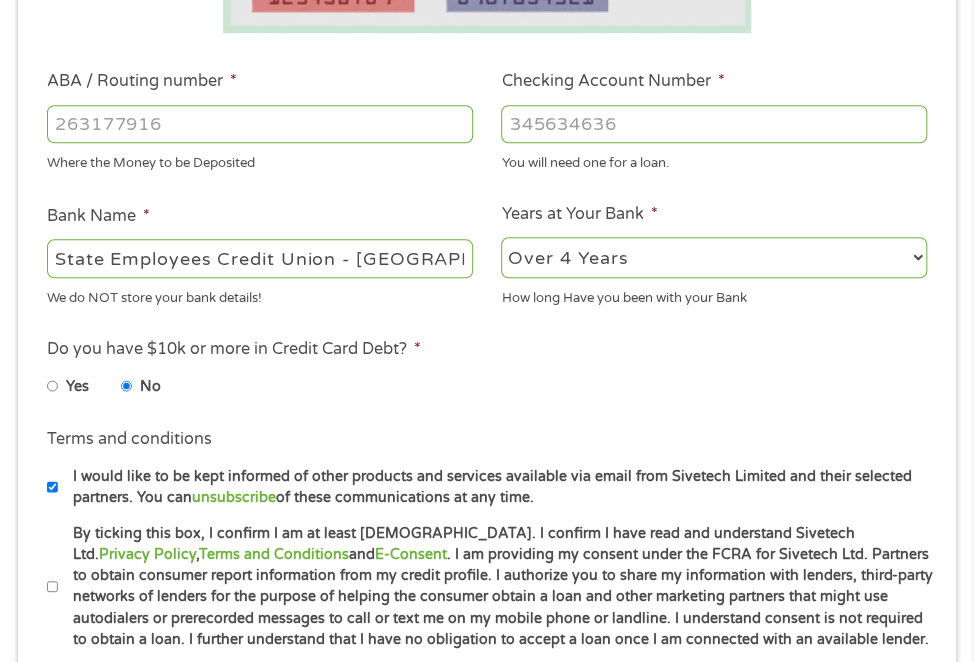 drag, startPoint x: 172, startPoint y: 129, endPoint x: 37, endPoint y: 130, distance: 135.00371 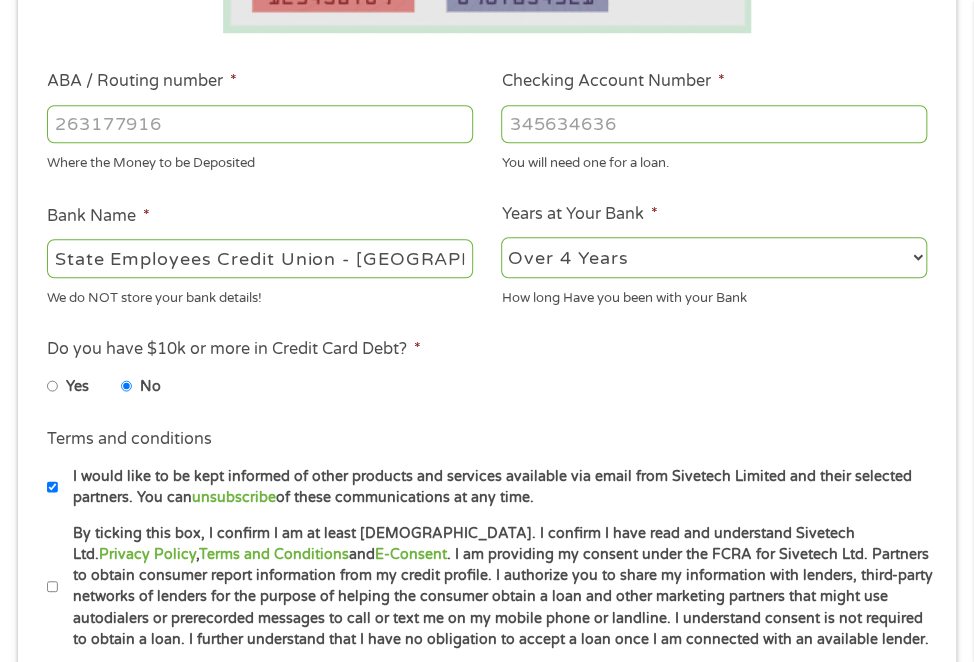 click on "ABA / Routing number * Where the Money to be Deposited" at bounding box center [259, 121] 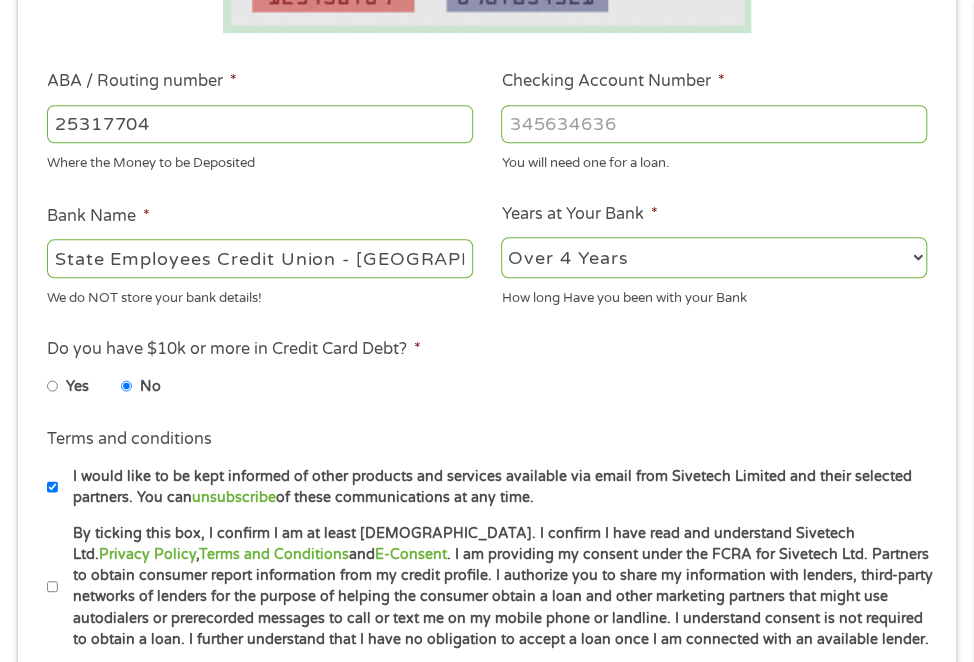 type on "253177049" 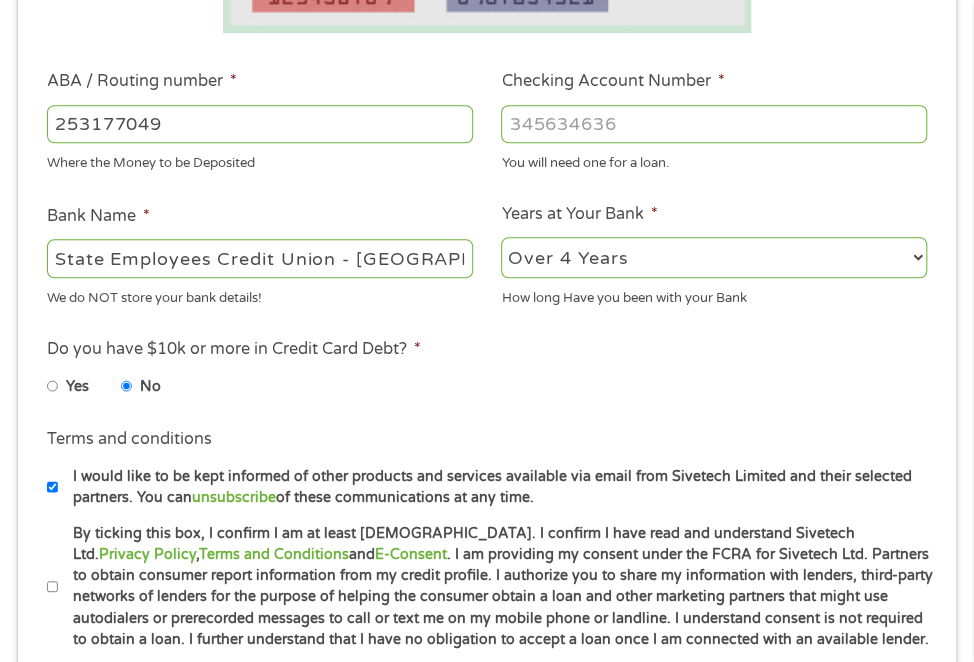 type on "STATE EMPLOYEES CREDIT UNION" 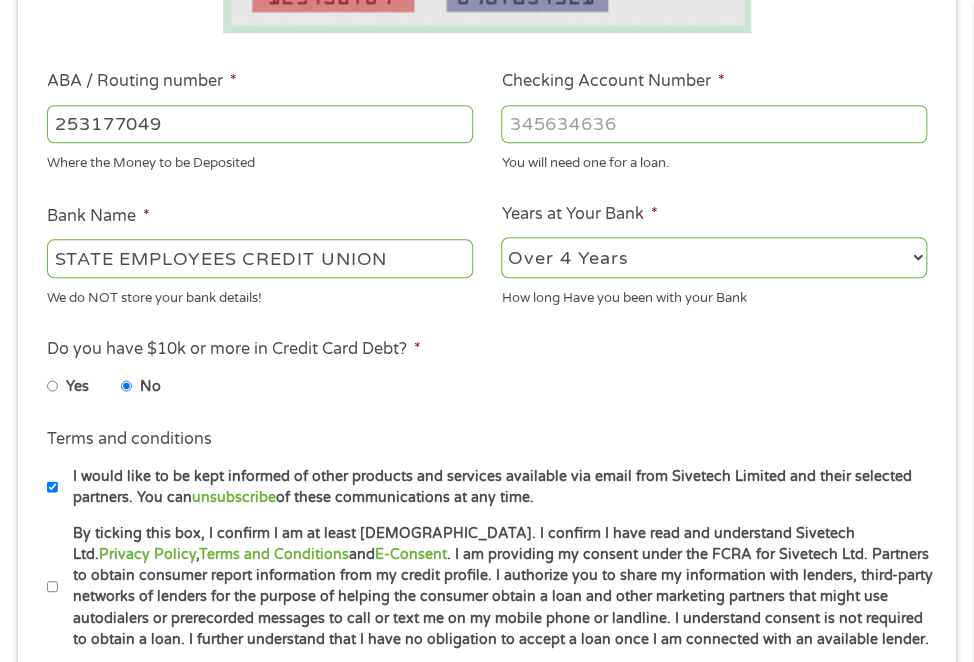 type on "253177049" 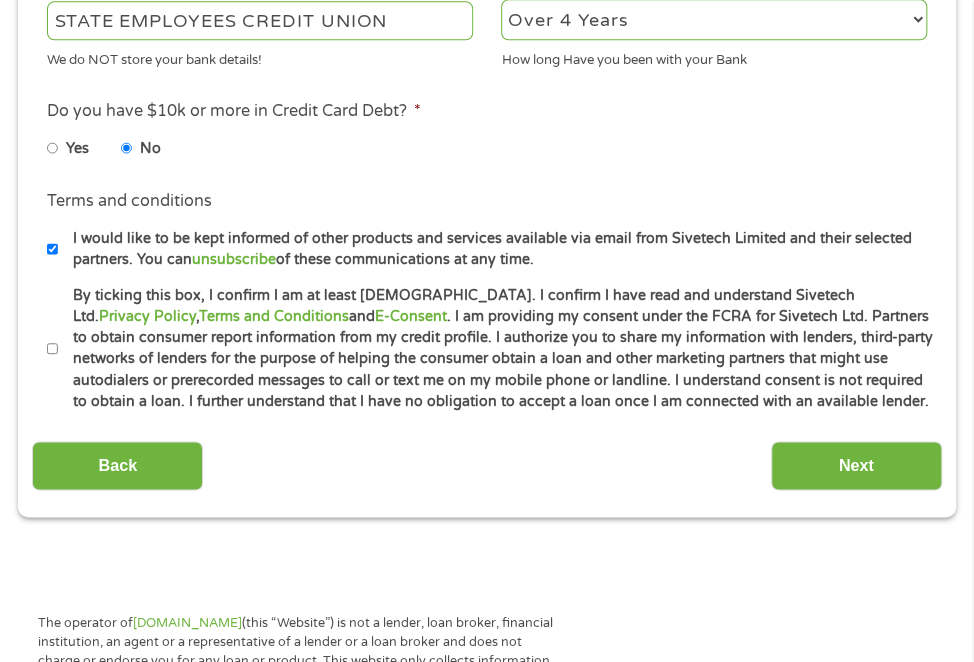 scroll, scrollTop: 831, scrollLeft: 0, axis: vertical 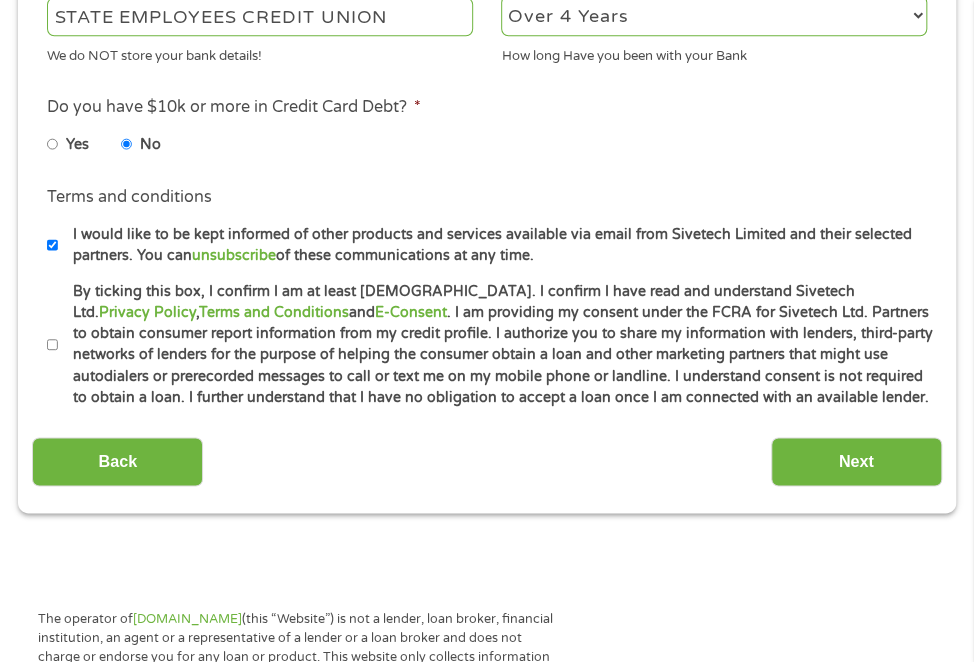 type on "43550950" 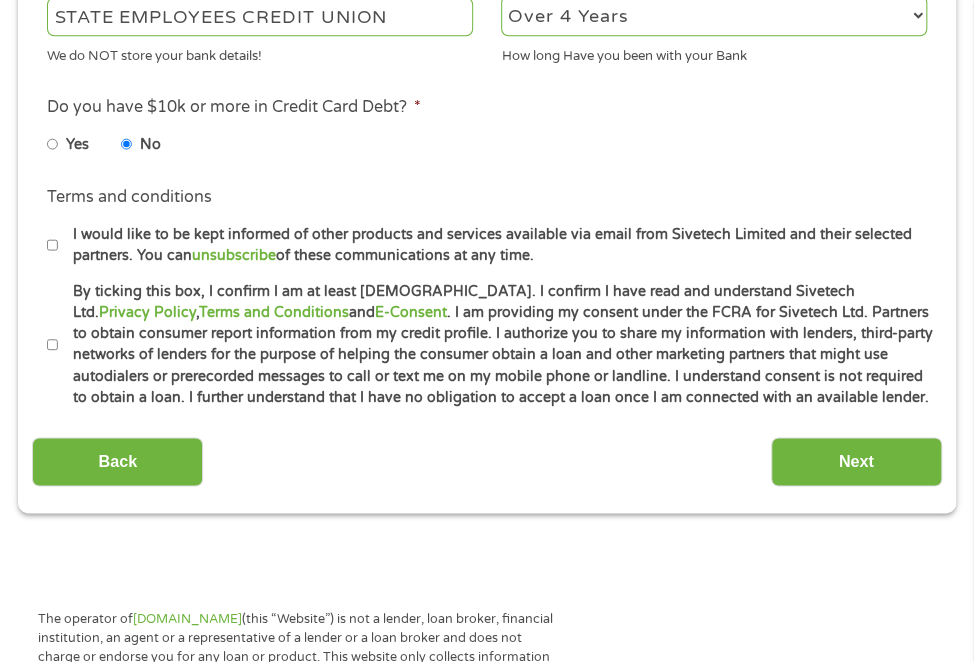 click on "By ticking this box, I confirm I am at least 18 years old. I confirm I have read and understand Sivetech Ltd.  Privacy Policy ,  Terms and Conditions  and  E-Consent . I am providing my consent under the FCRA for Sivetech Ltd. Partners to obtain consumer report information from my credit profile. I authorize you to share my information with lenders, third-party networks of lenders for the purpose of helping the consumer obtain a loan and other marketing partners that might use autodialers or prerecorded messages to call or text me on my mobile phone or landline. I understand consent is not required to obtain a loan. I further understand that I have no obligation to accept a loan once I am connected with an available lender." at bounding box center (53, 345) 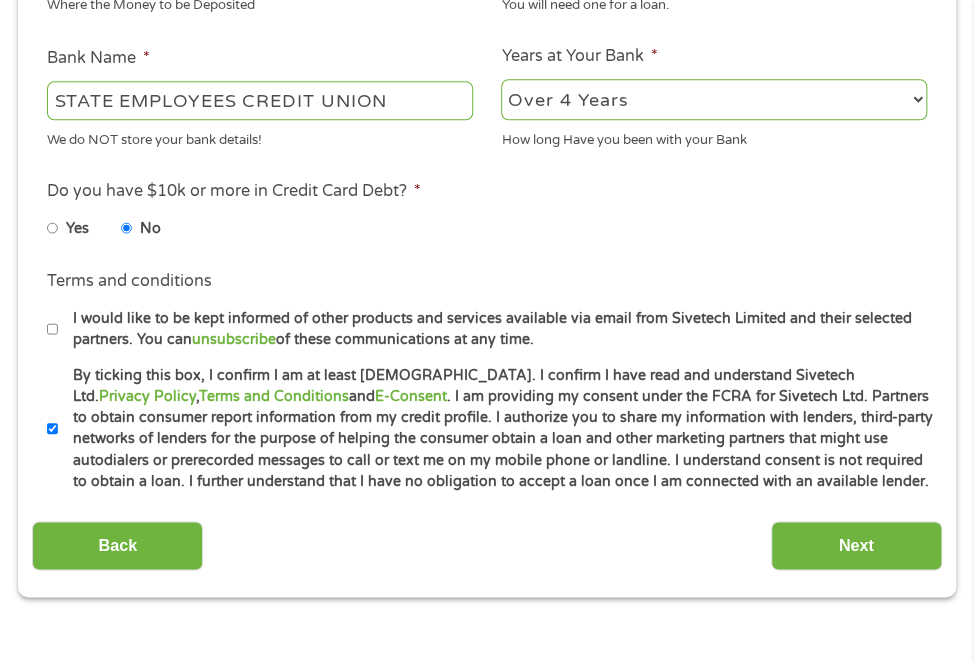 scroll, scrollTop: 770, scrollLeft: 0, axis: vertical 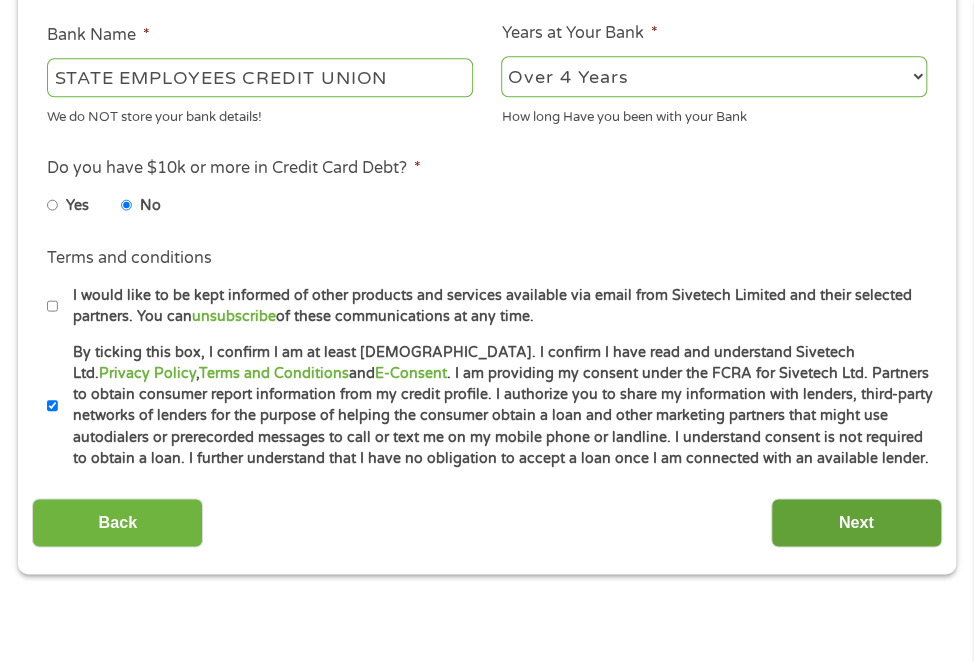 click on "Next" at bounding box center (856, 522) 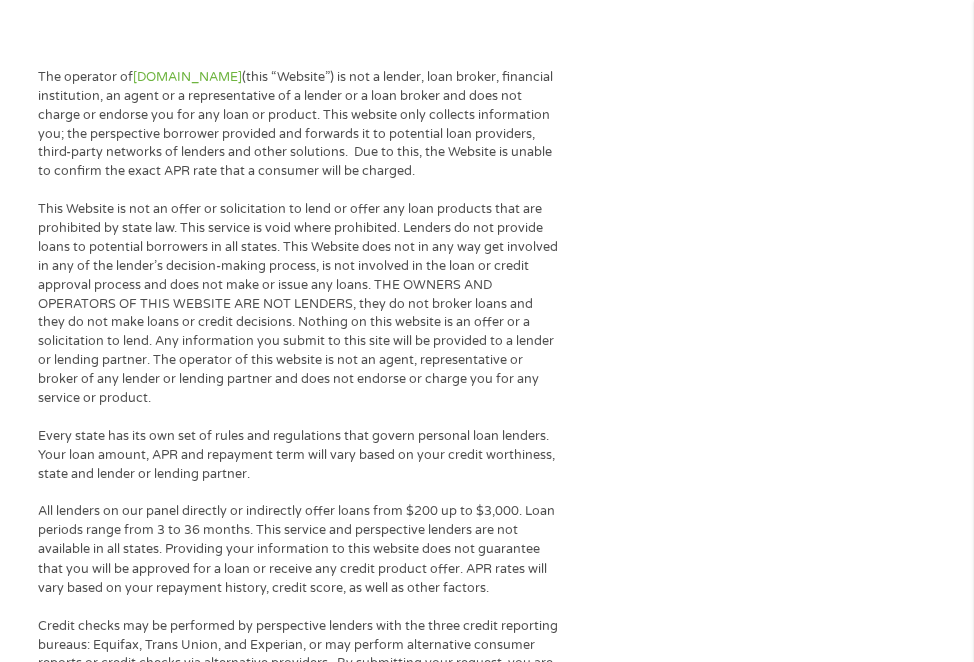 scroll, scrollTop: 541, scrollLeft: 0, axis: vertical 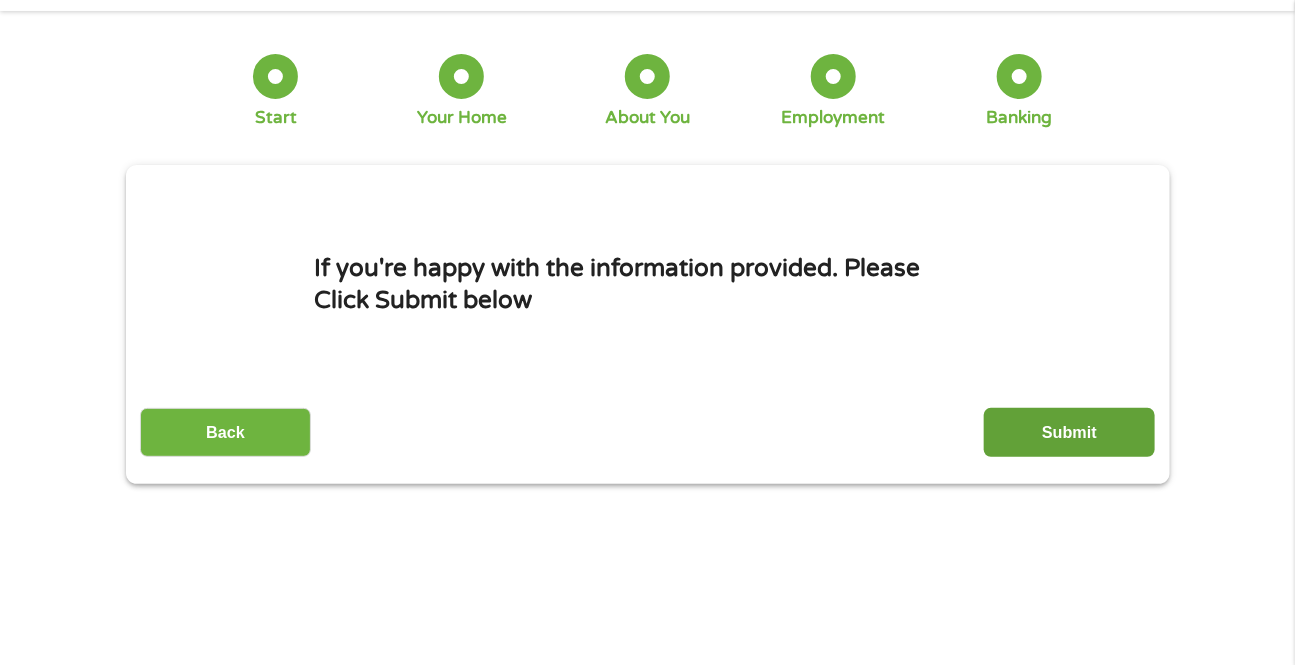 click on "Submit" at bounding box center (1069, 432) 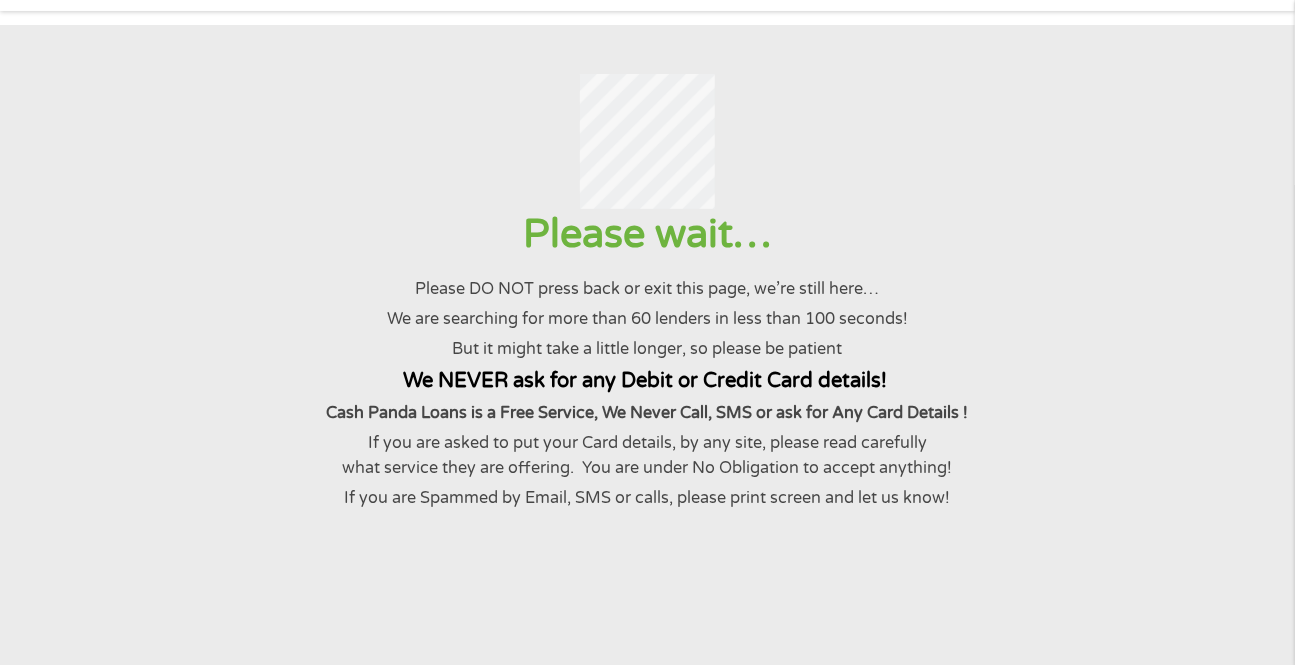 scroll, scrollTop: 0, scrollLeft: 0, axis: both 